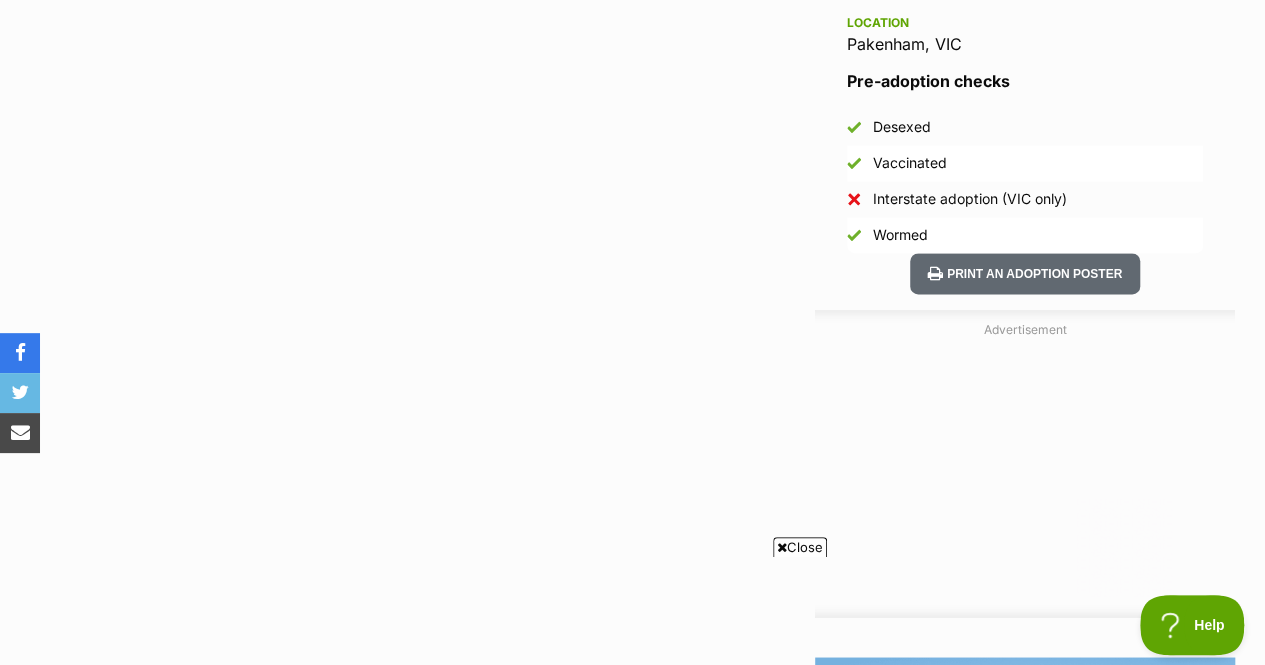scroll, scrollTop: 0, scrollLeft: 0, axis: both 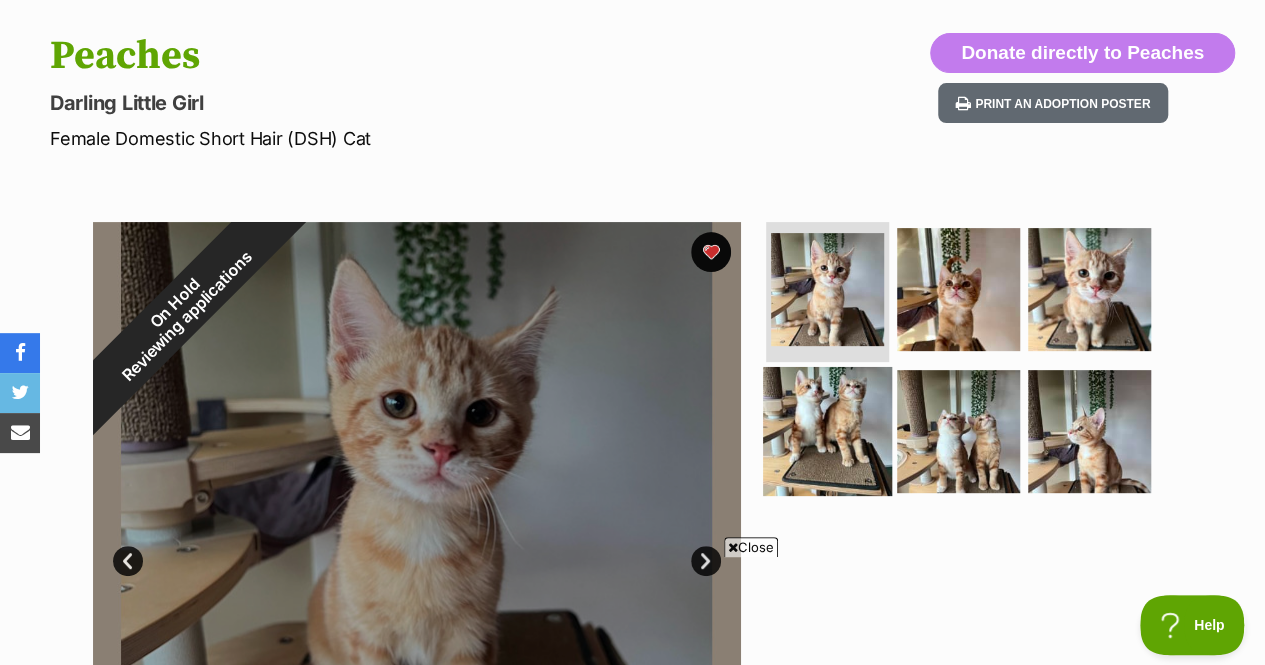click at bounding box center (827, 430) 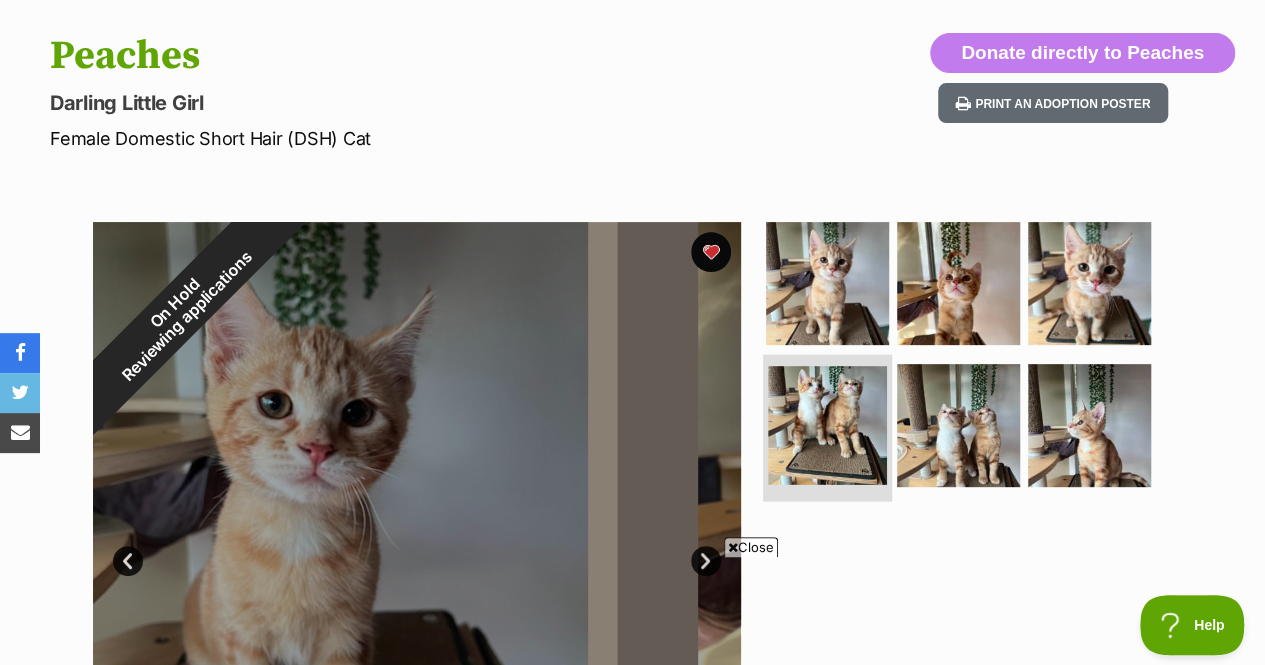 click at bounding box center (827, 425) 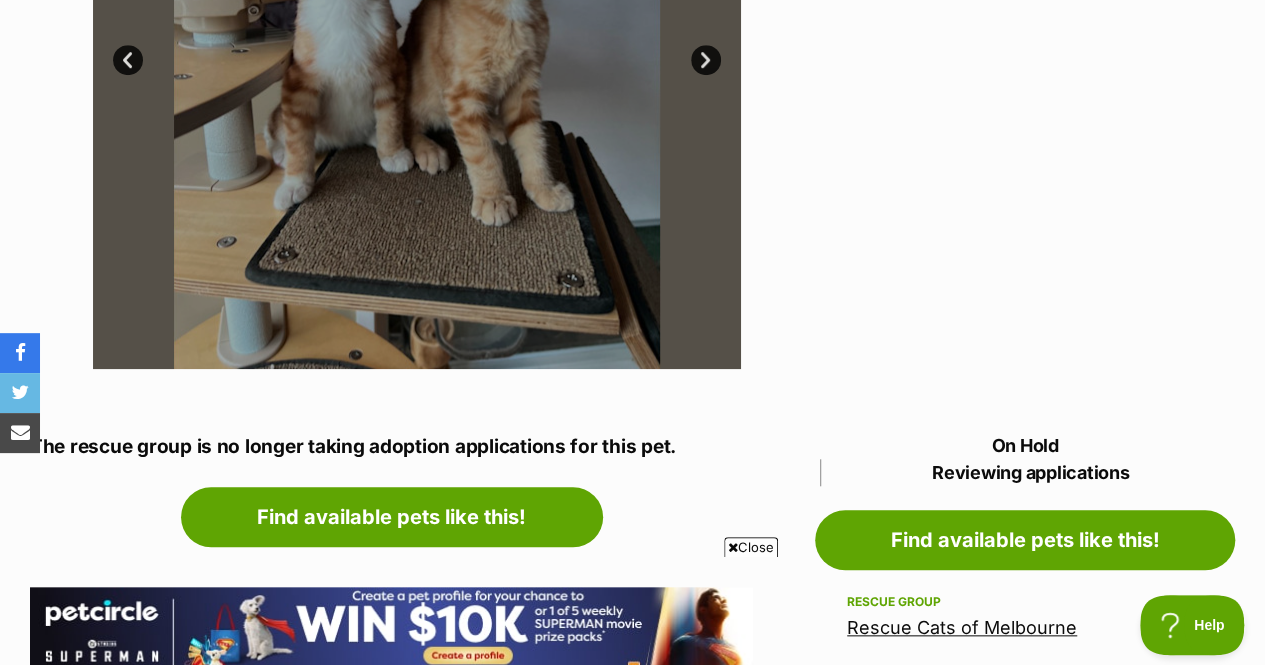 scroll, scrollTop: 694, scrollLeft: 0, axis: vertical 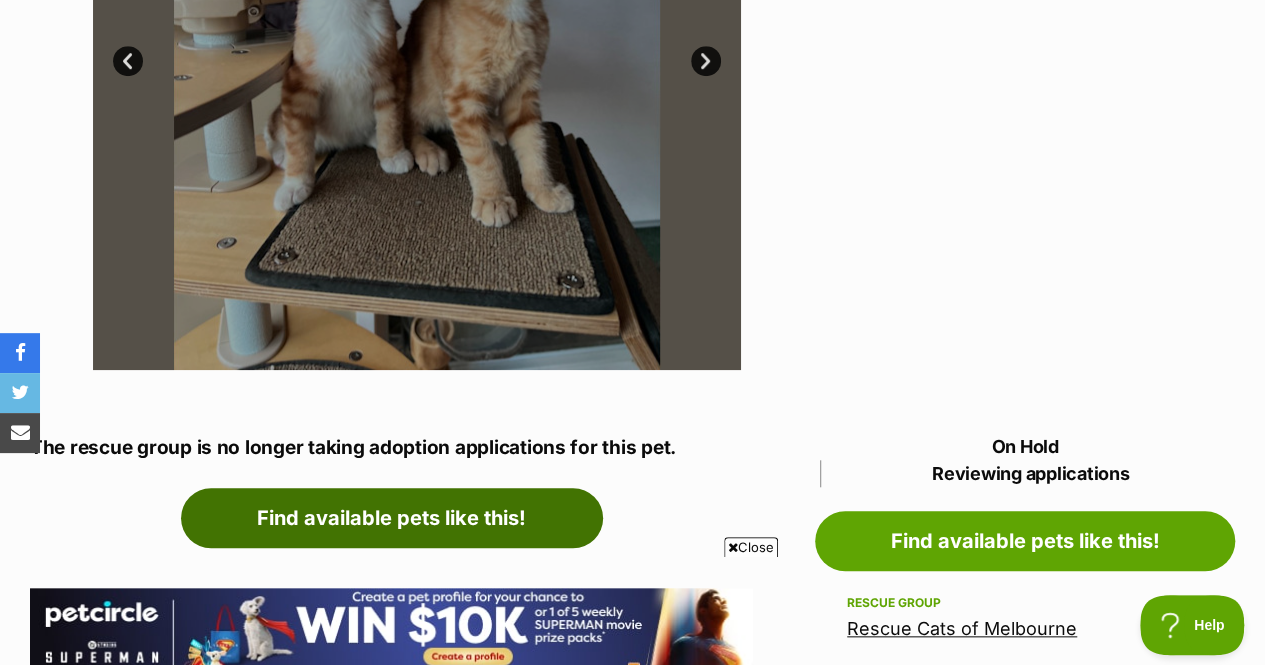 click on "Find available pets like this!" at bounding box center [392, 518] 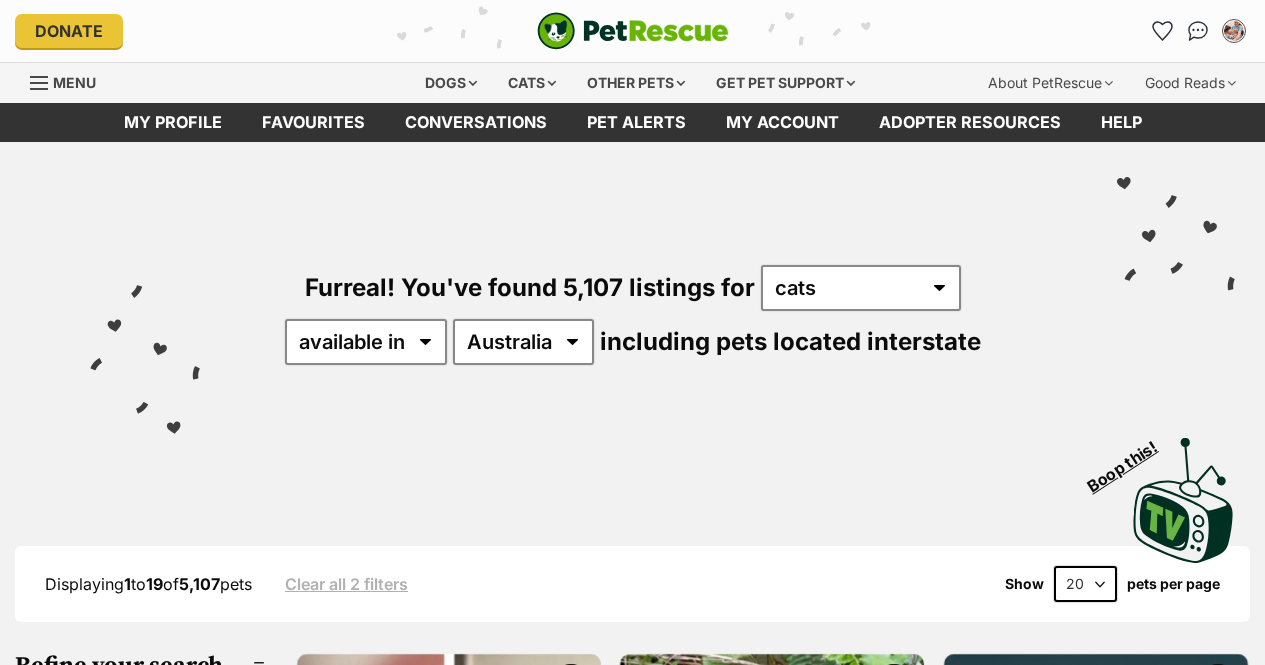 scroll, scrollTop: 0, scrollLeft: 0, axis: both 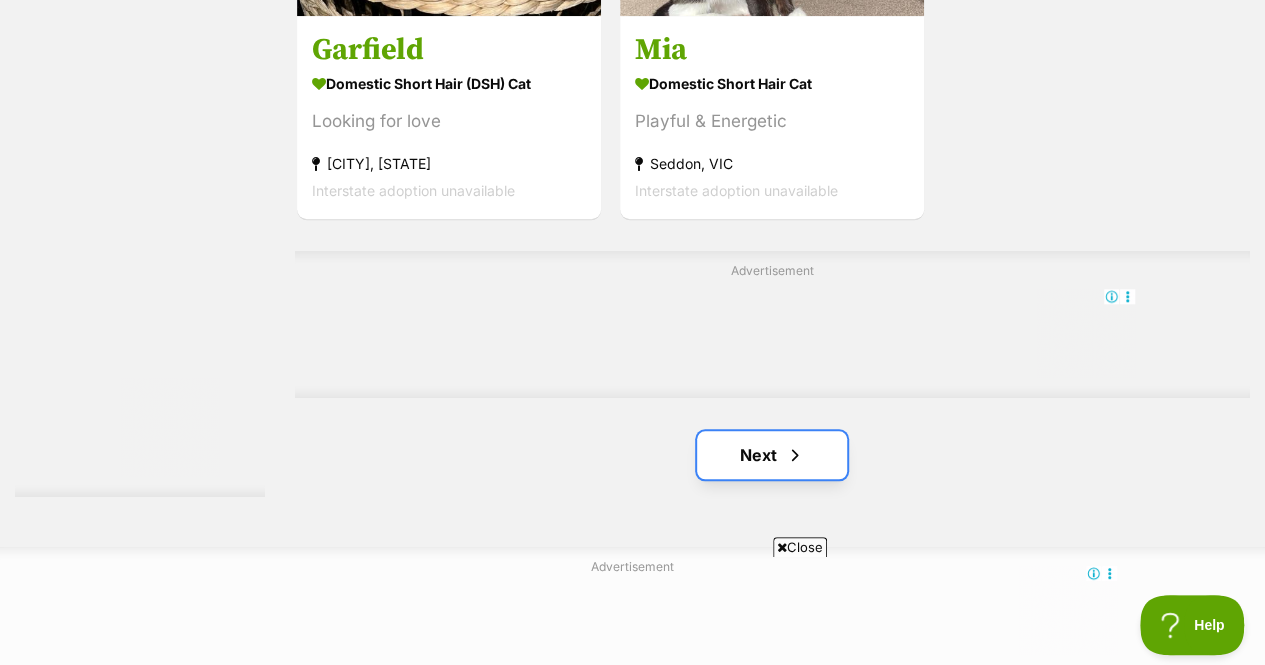 click on "Next" at bounding box center (772, 455) 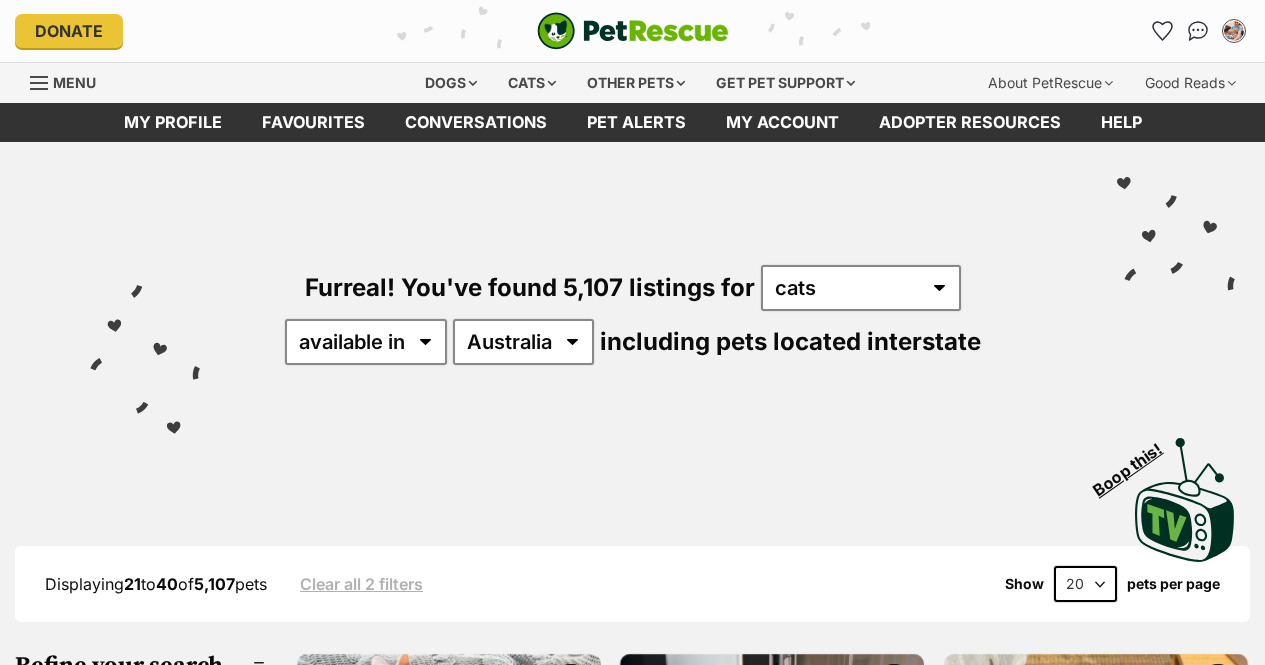 scroll, scrollTop: 0, scrollLeft: 0, axis: both 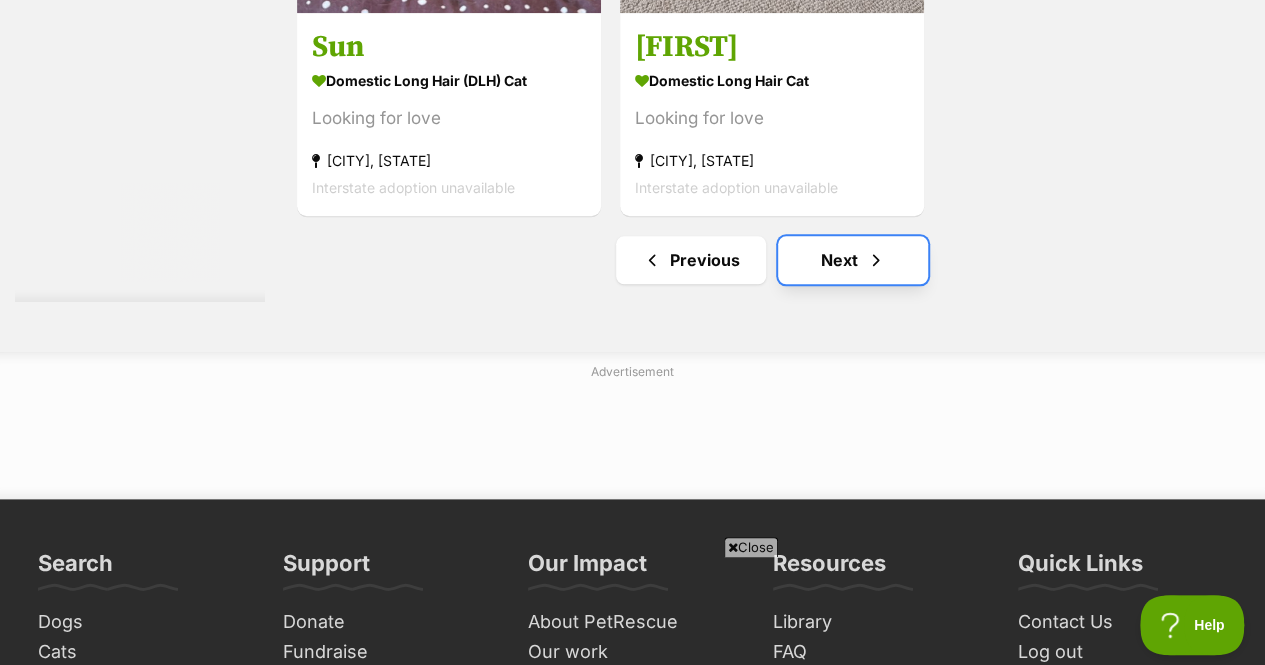 click on "Next" at bounding box center [853, 260] 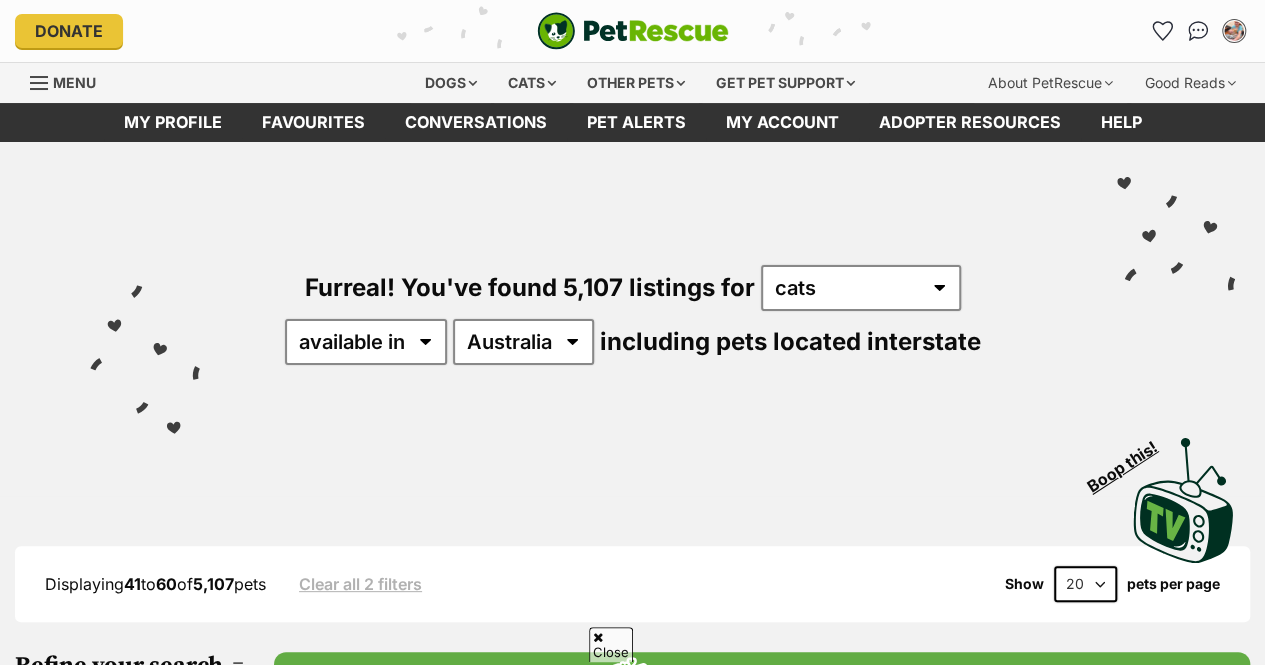 scroll, scrollTop: 486, scrollLeft: 0, axis: vertical 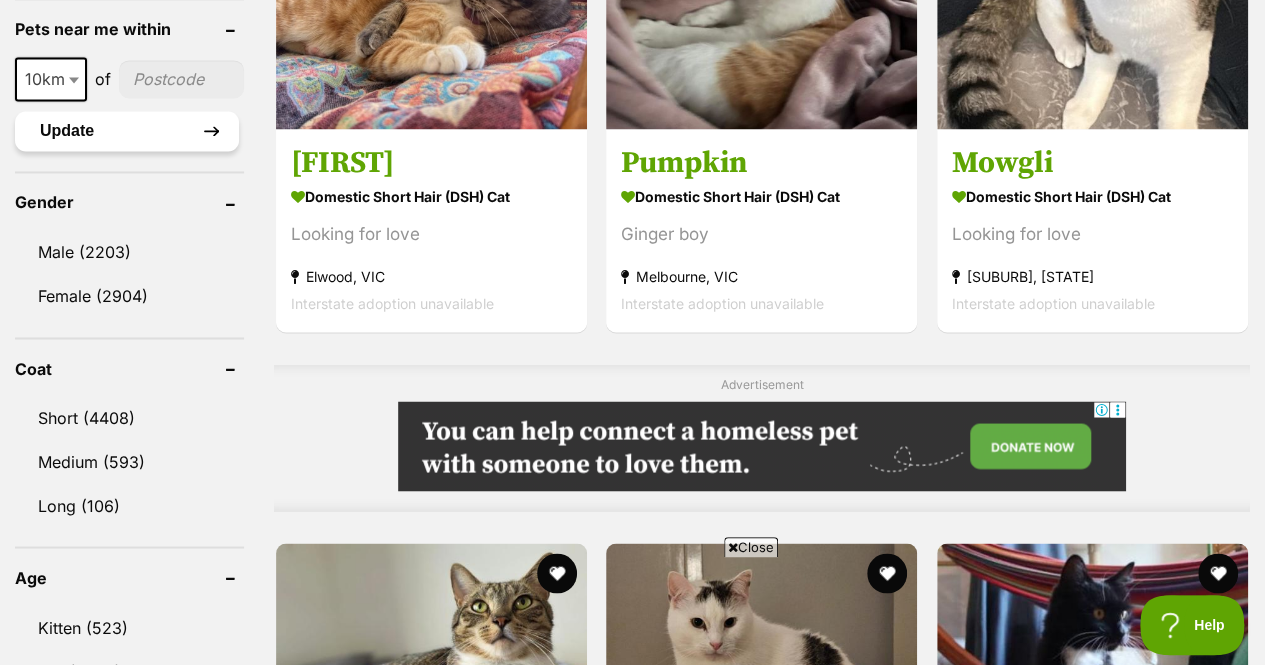 click on "Update" at bounding box center [127, 131] 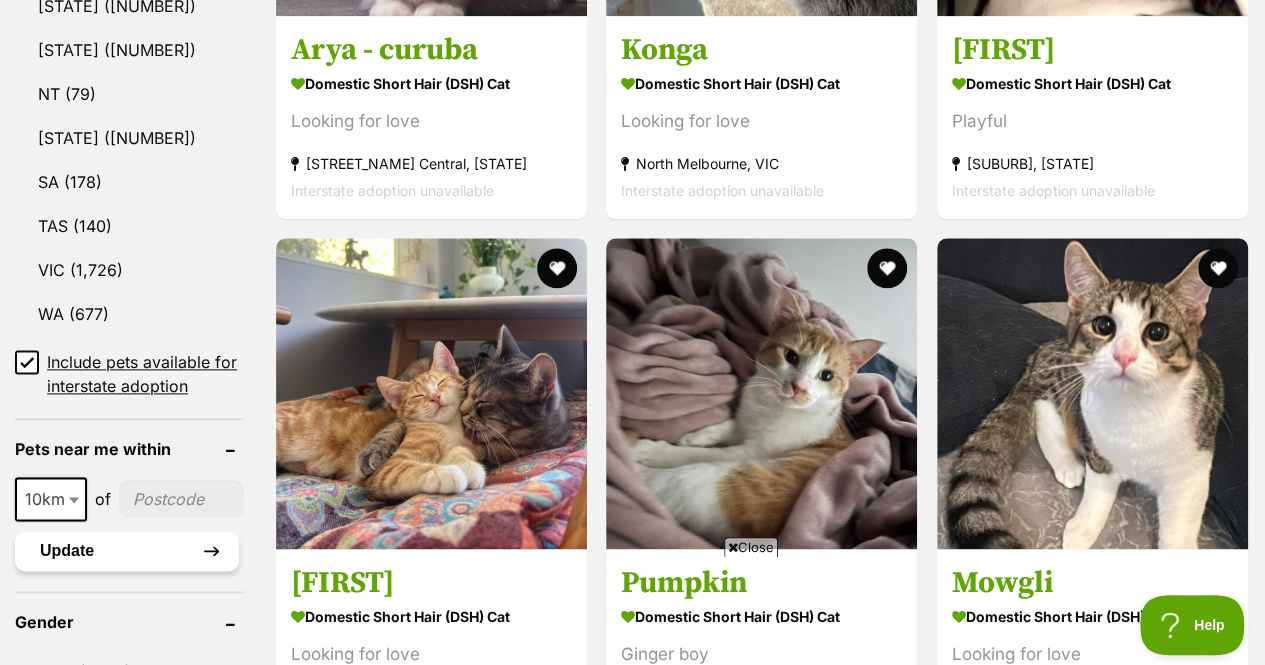 scroll, scrollTop: 1057, scrollLeft: 0, axis: vertical 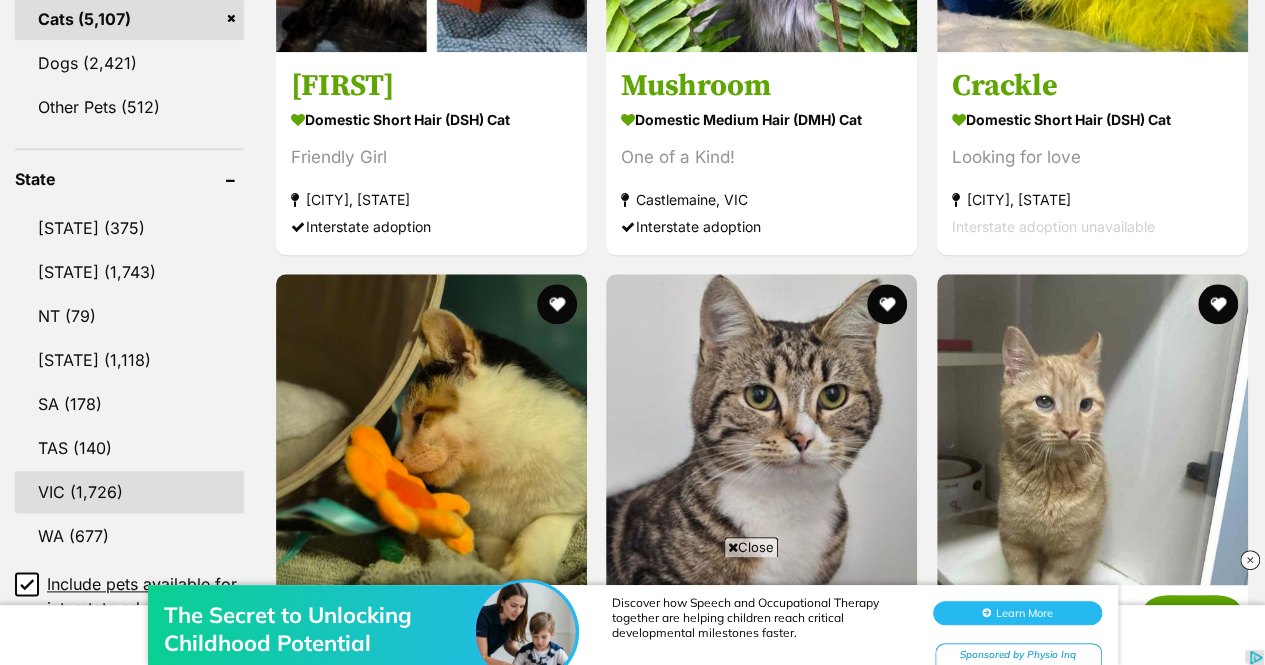 click on "VIC (1,726)" at bounding box center (129, 492) 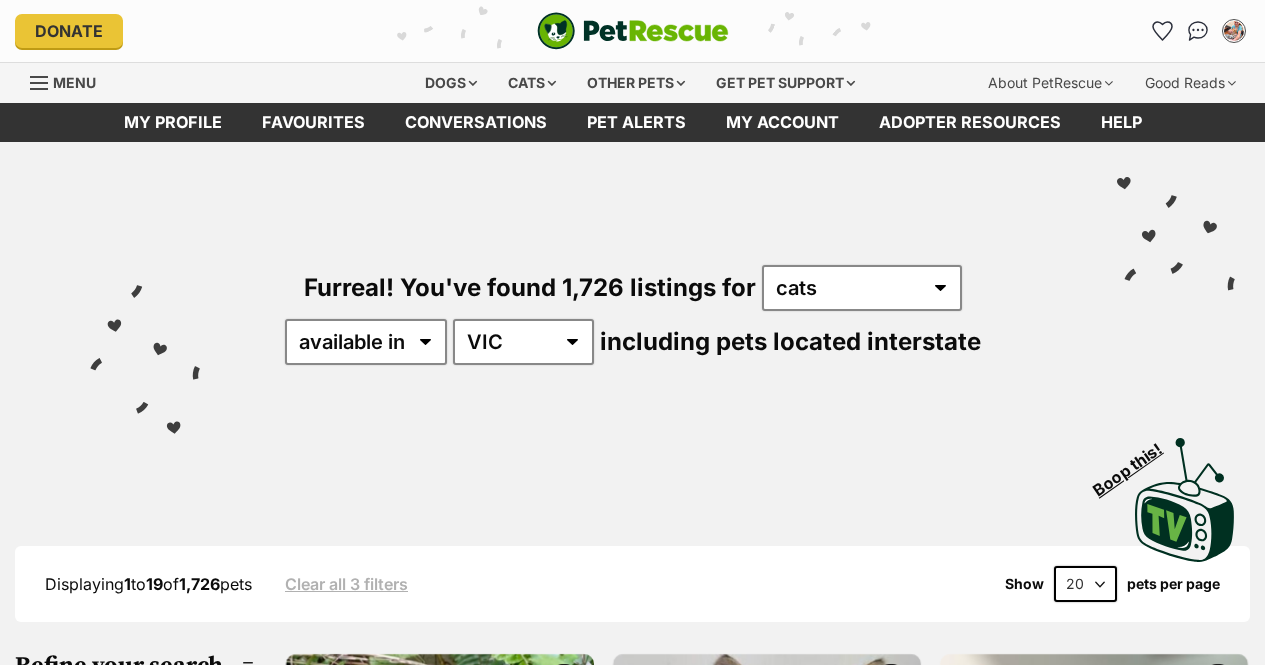 scroll, scrollTop: 419, scrollLeft: 0, axis: vertical 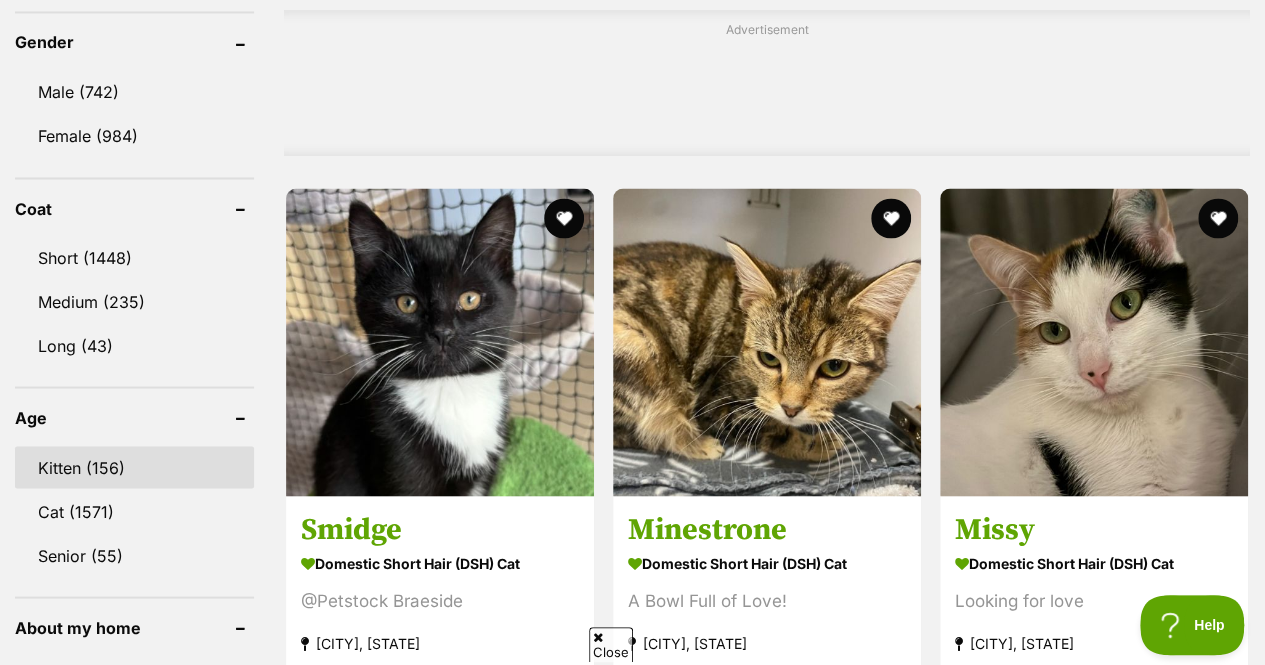click on "Kitten (156)" at bounding box center (134, 467) 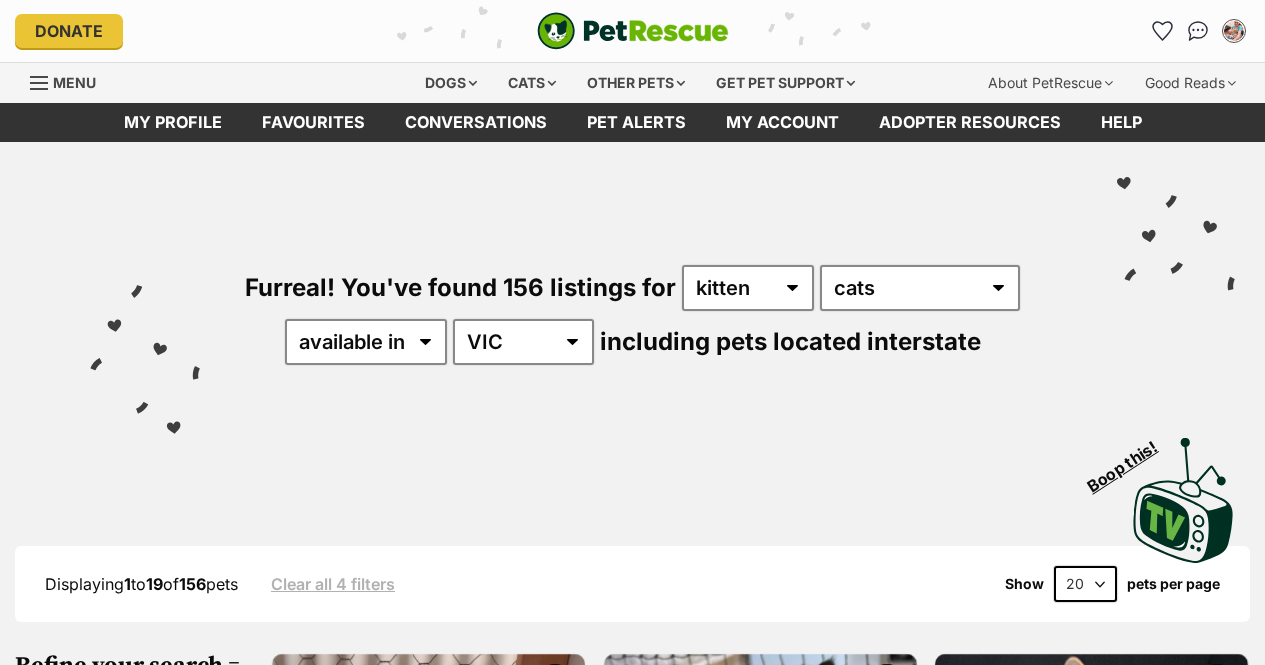 scroll, scrollTop: 0, scrollLeft: 0, axis: both 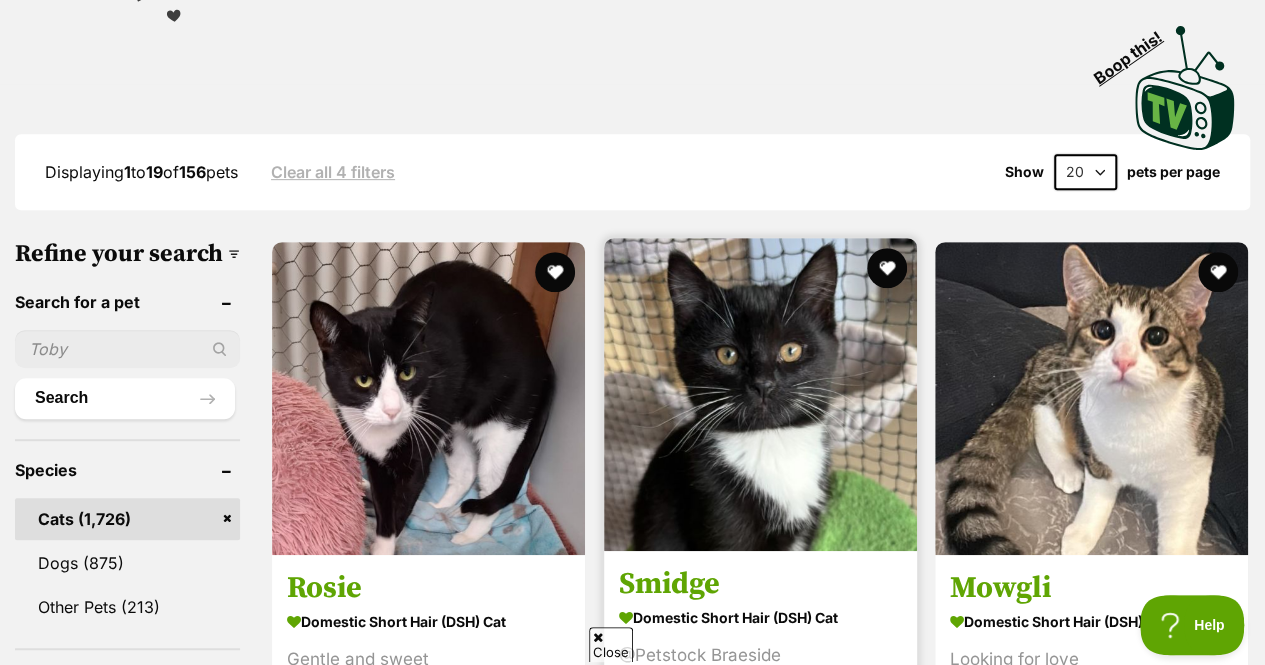 click on "Smidge" at bounding box center [760, 584] 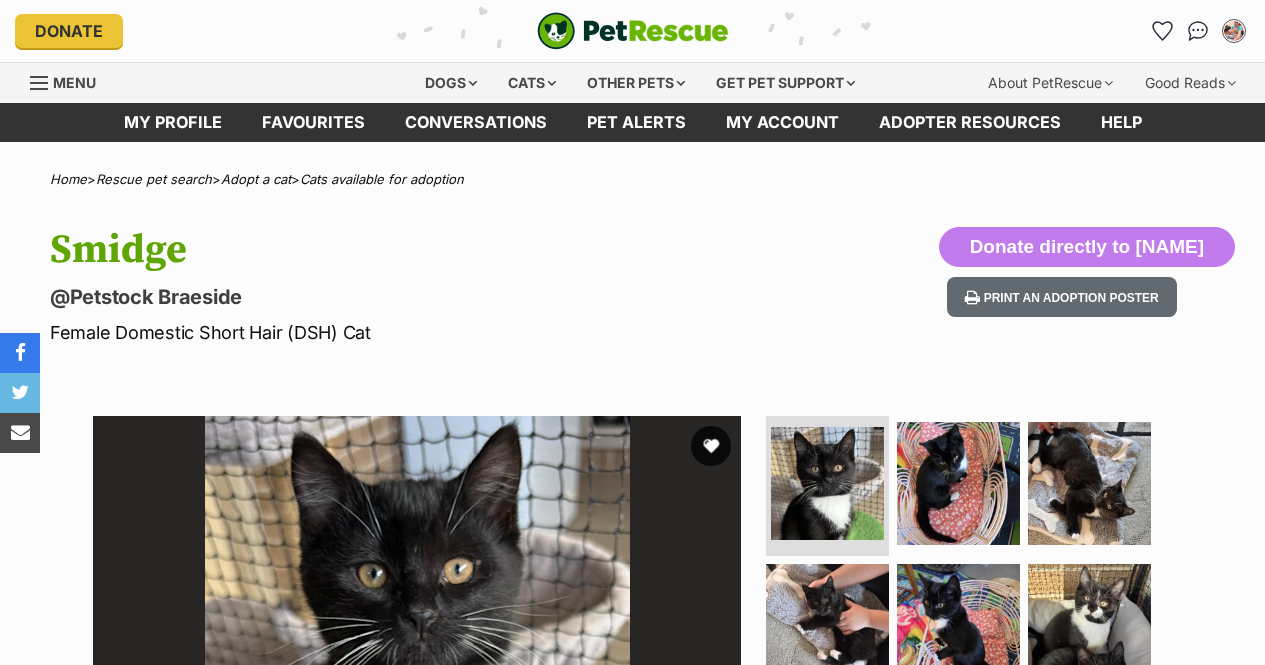 scroll, scrollTop: 0, scrollLeft: 0, axis: both 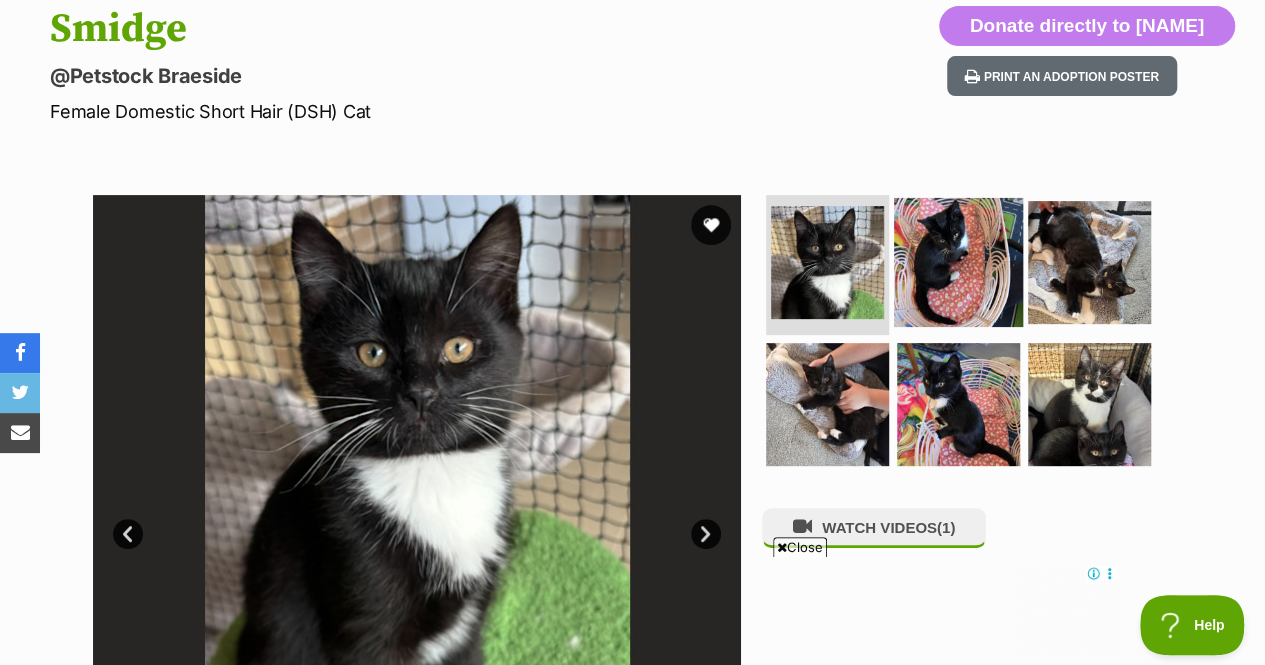 click at bounding box center (958, 262) 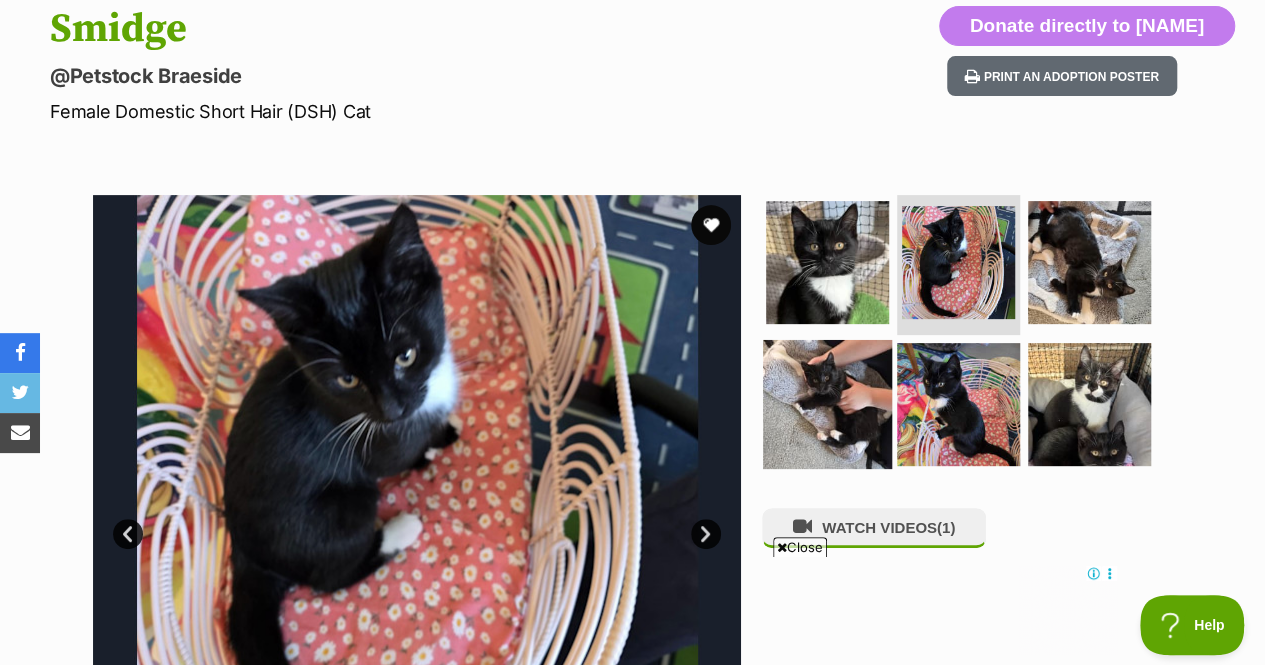 click at bounding box center [827, 403] 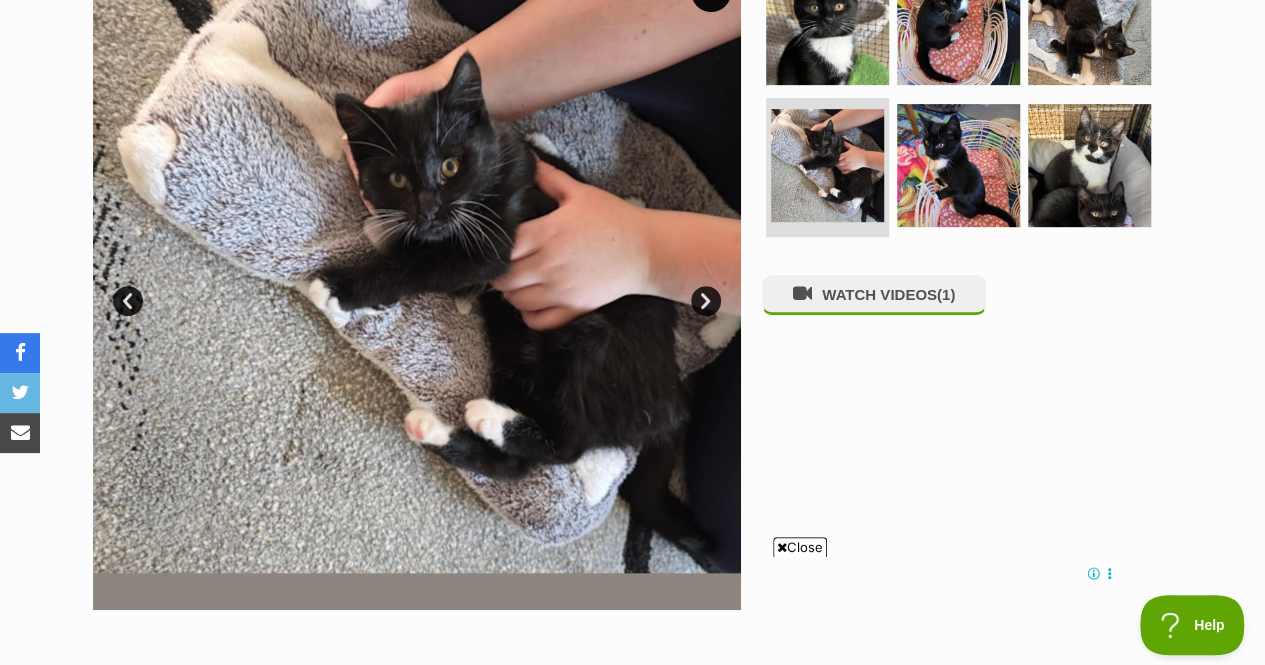 scroll, scrollTop: 459, scrollLeft: 0, axis: vertical 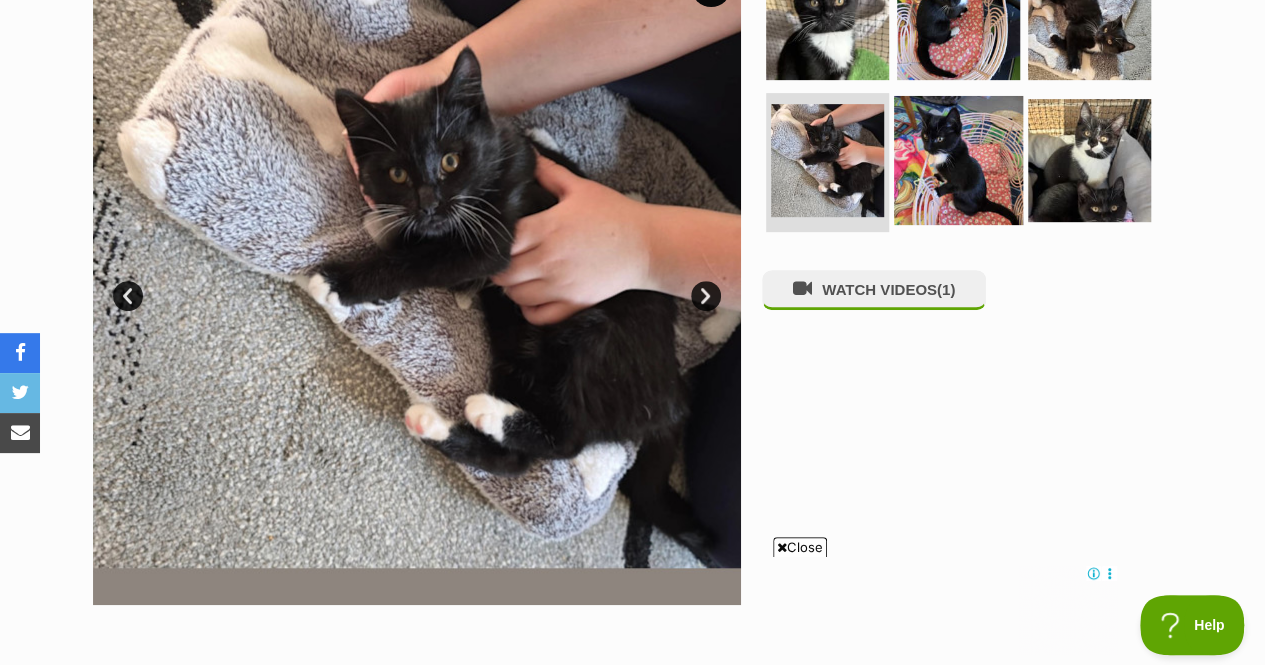 click at bounding box center [958, 159] 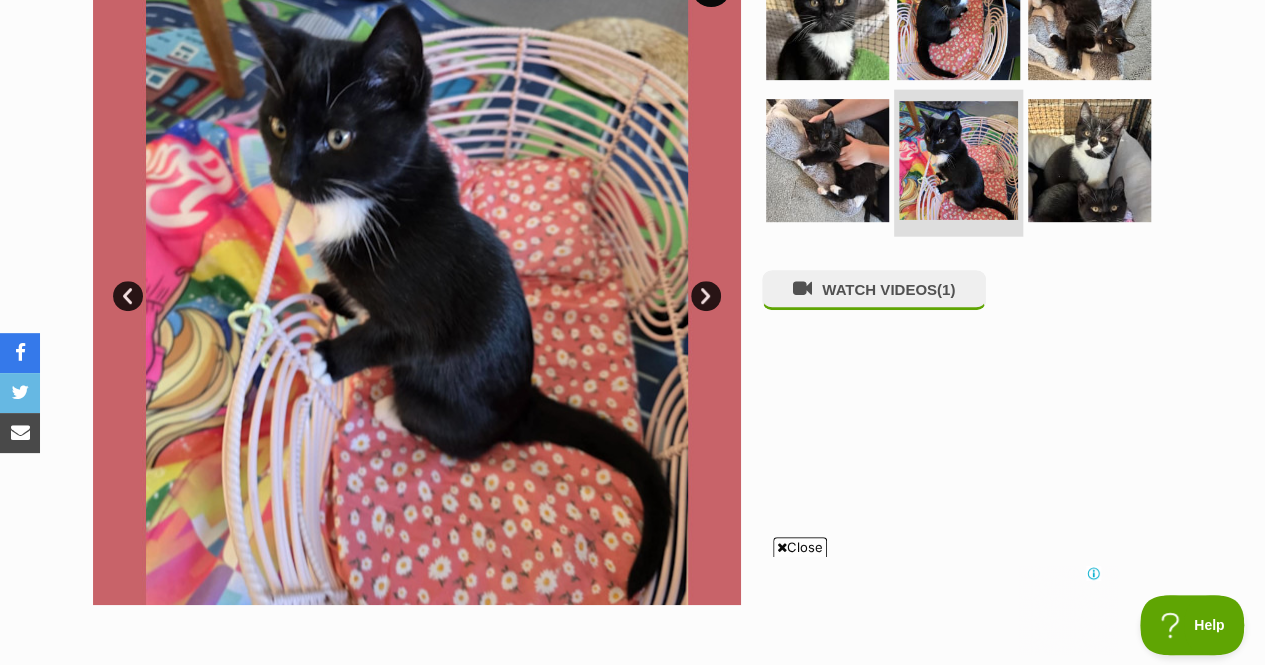 scroll, scrollTop: 0, scrollLeft: 0, axis: both 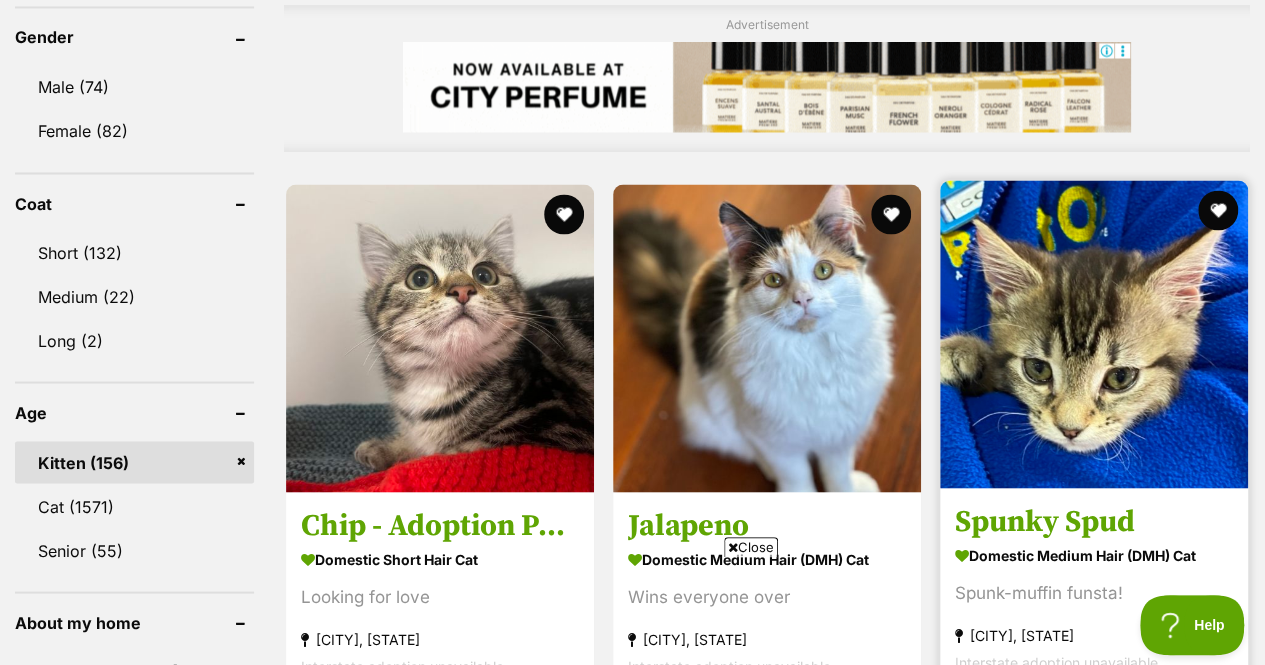 click on "Spunky Spud" at bounding box center [1094, 522] 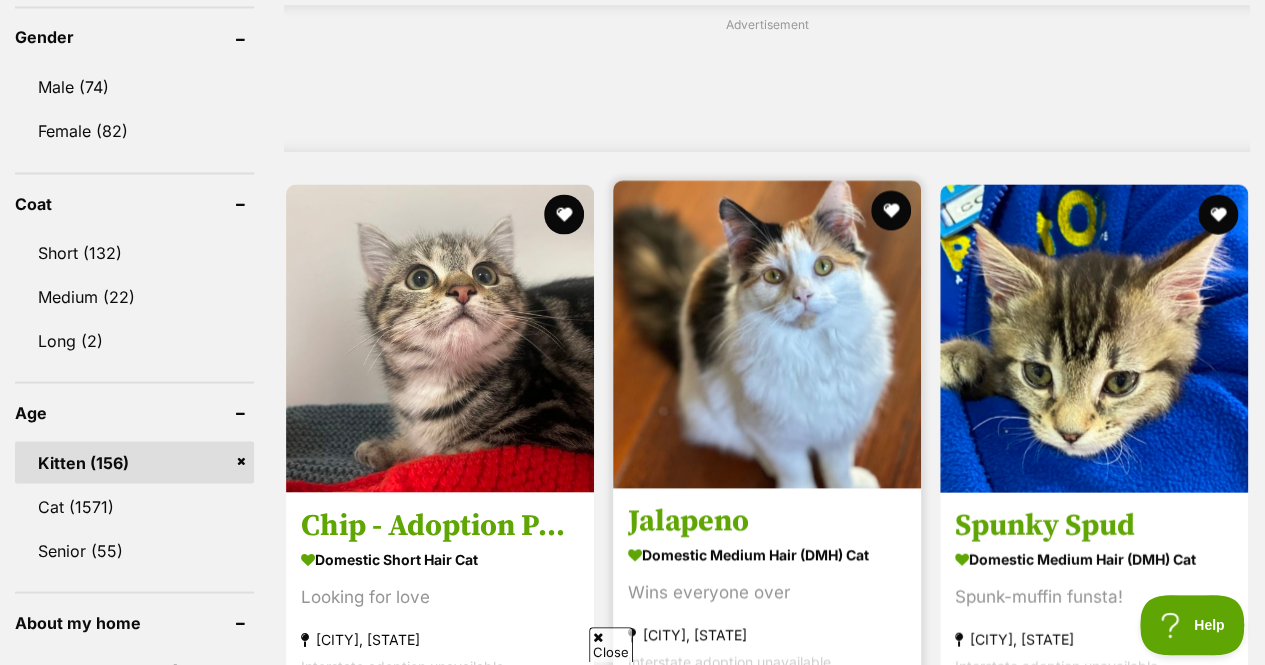 scroll, scrollTop: 0, scrollLeft: 0, axis: both 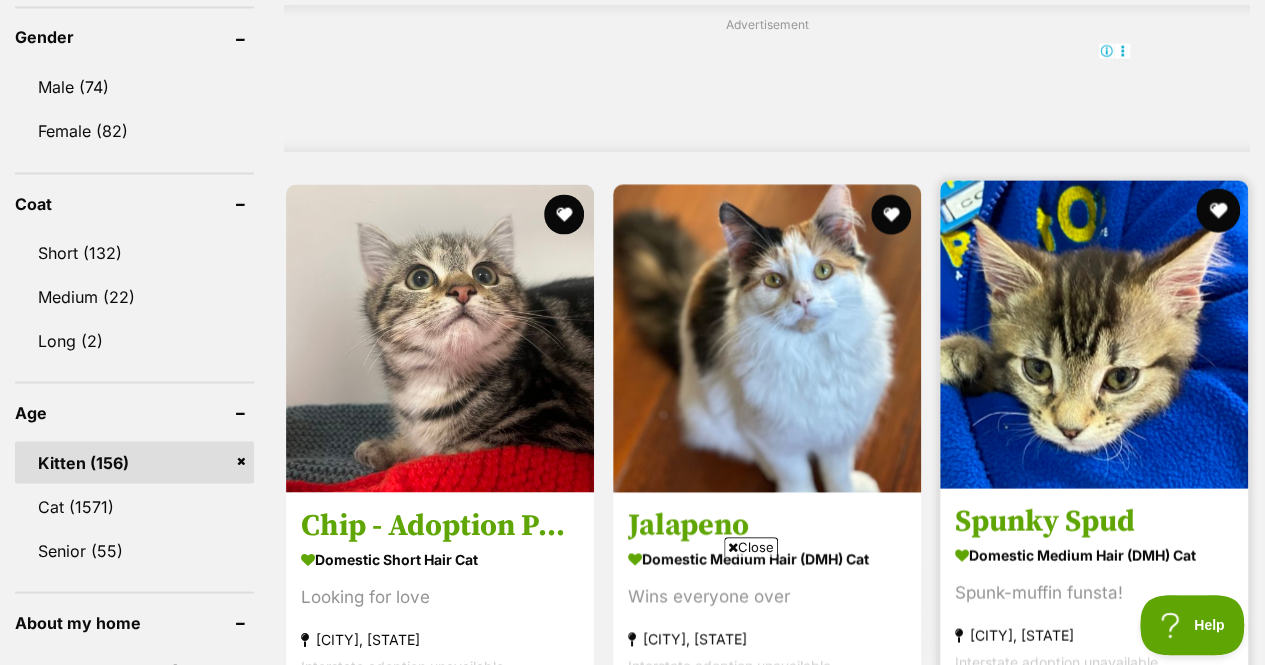 click at bounding box center (1218, 210) 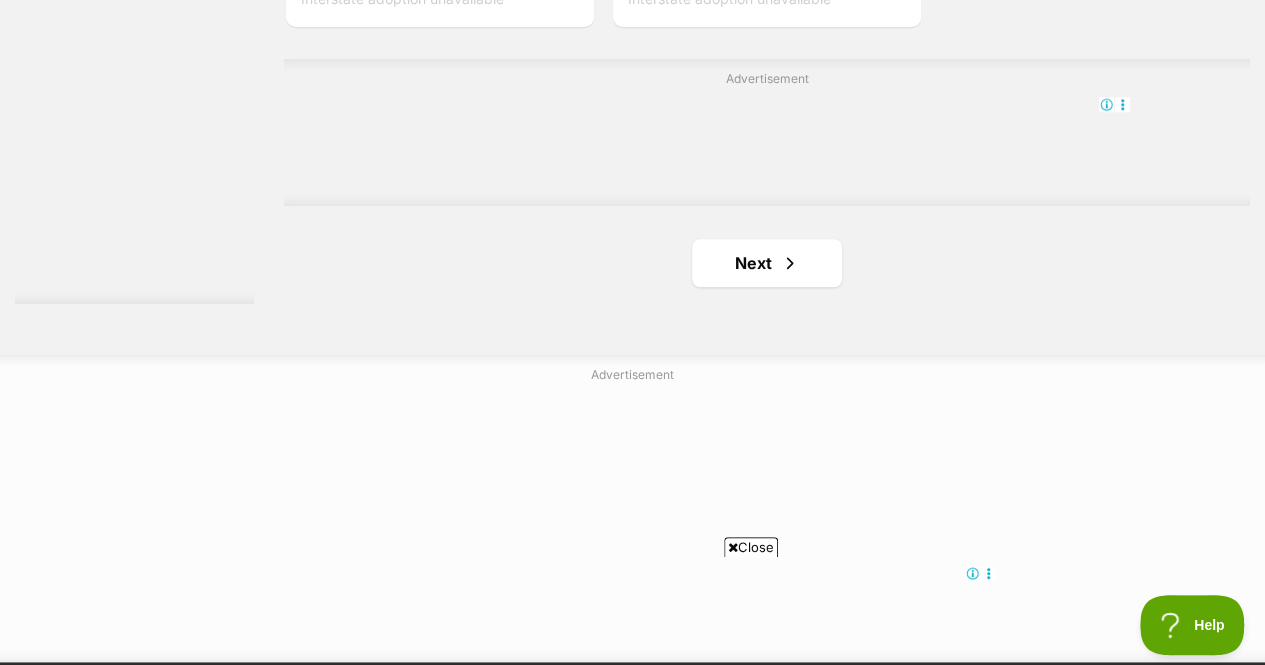 scroll, scrollTop: 4725, scrollLeft: 0, axis: vertical 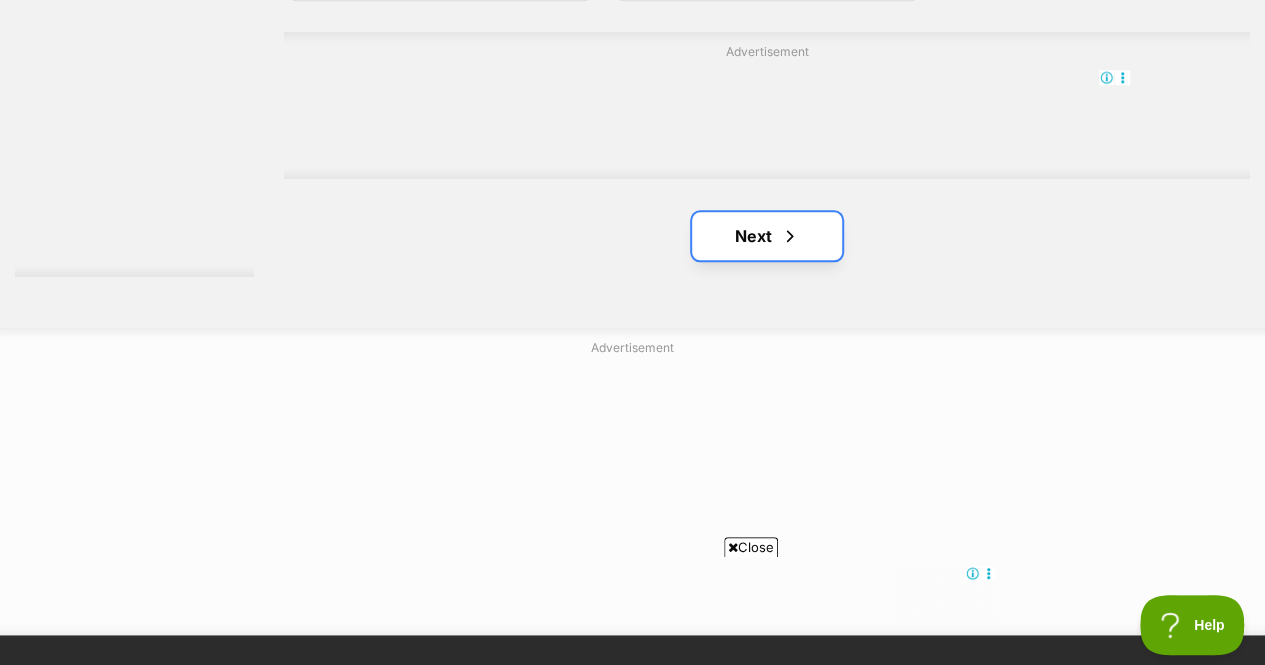 click on "Next" at bounding box center [767, 236] 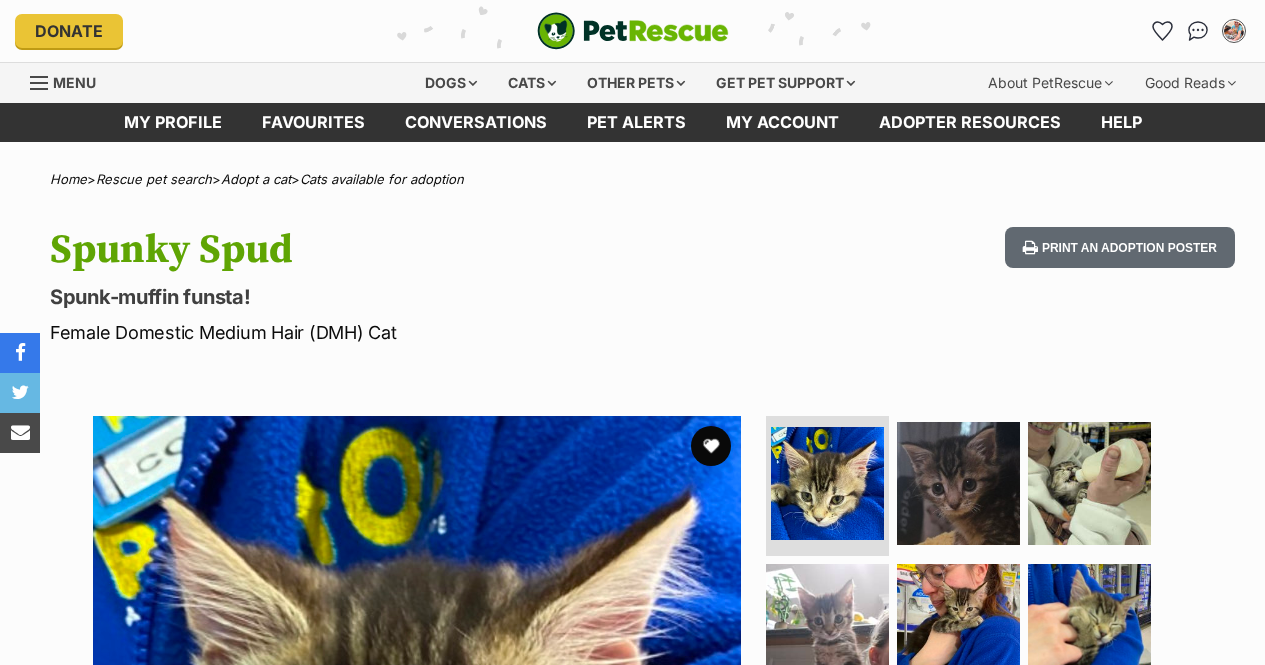 scroll, scrollTop: 0, scrollLeft: 0, axis: both 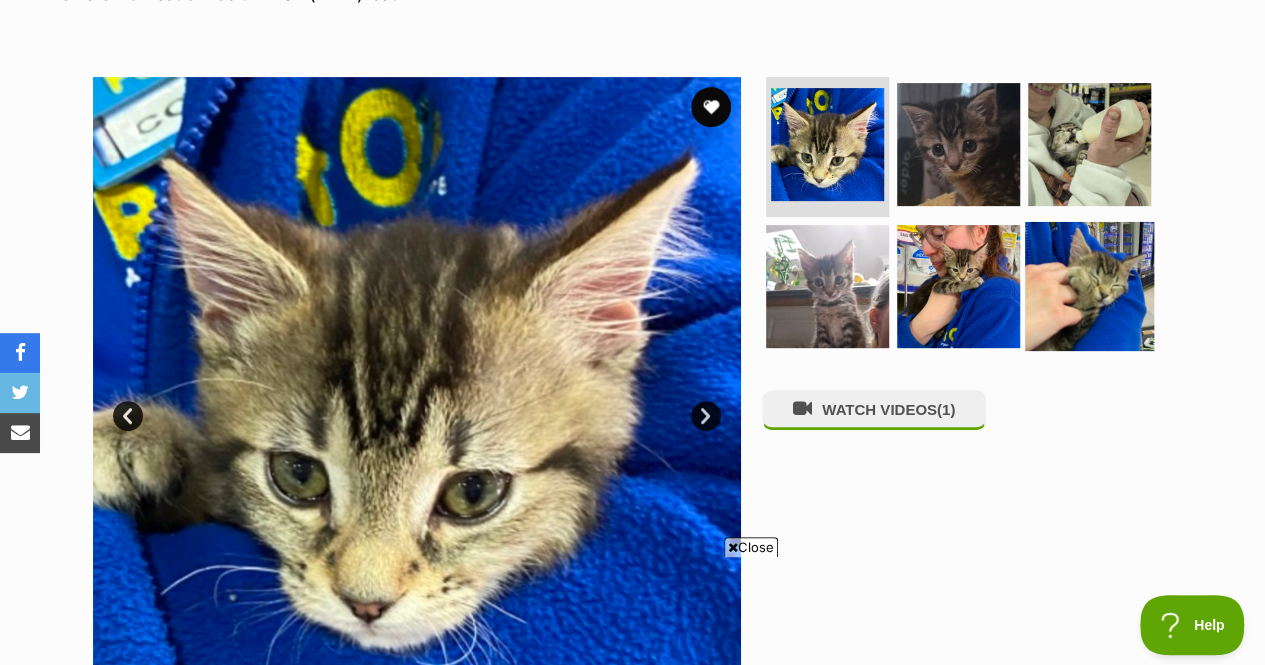 click at bounding box center (1089, 285) 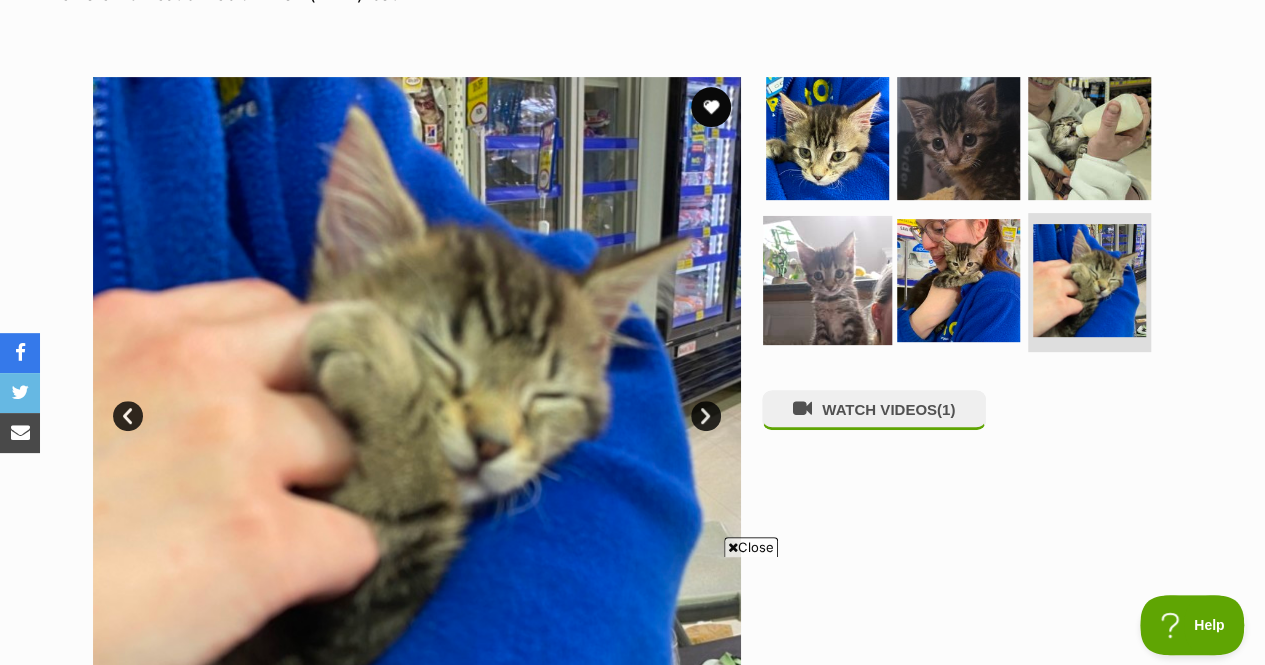 click at bounding box center [827, 279] 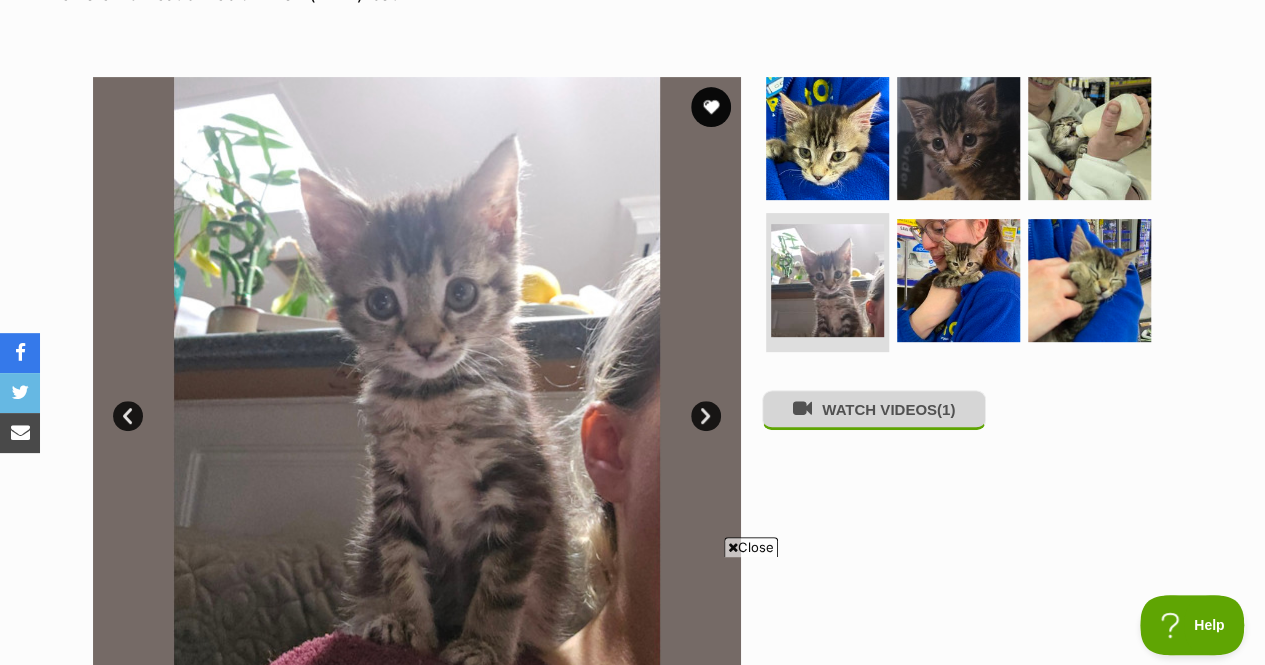 click on "WATCH VIDEOS
(1)" at bounding box center [874, 409] 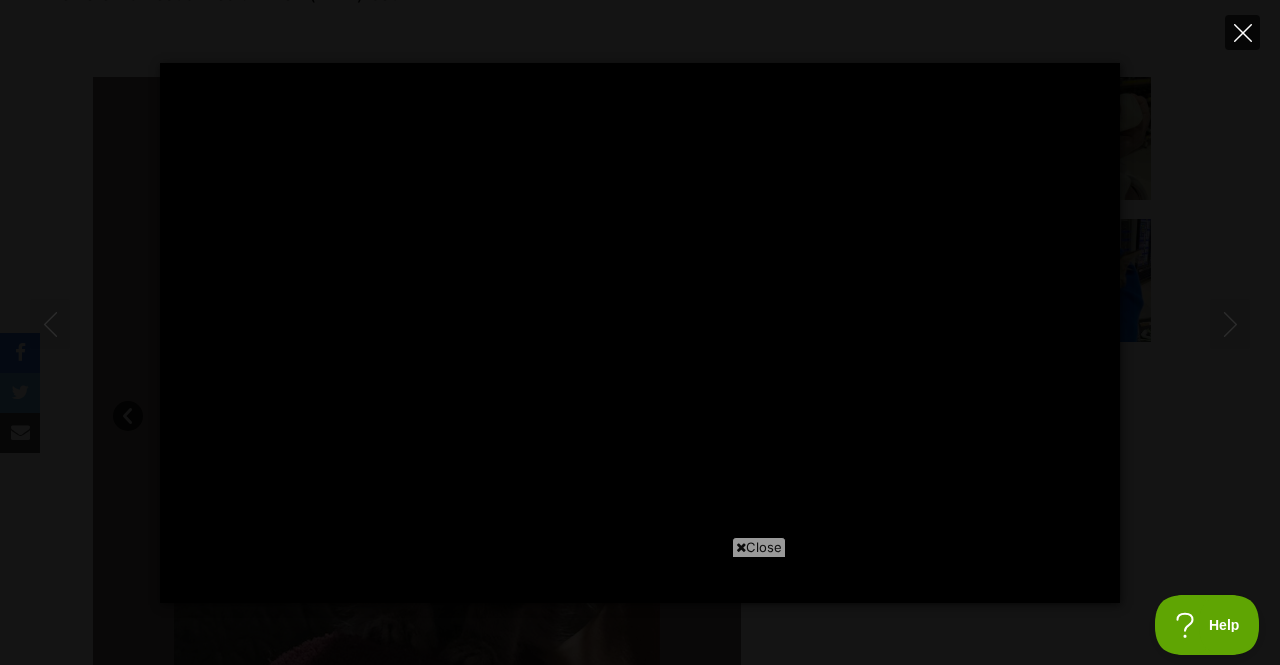 click 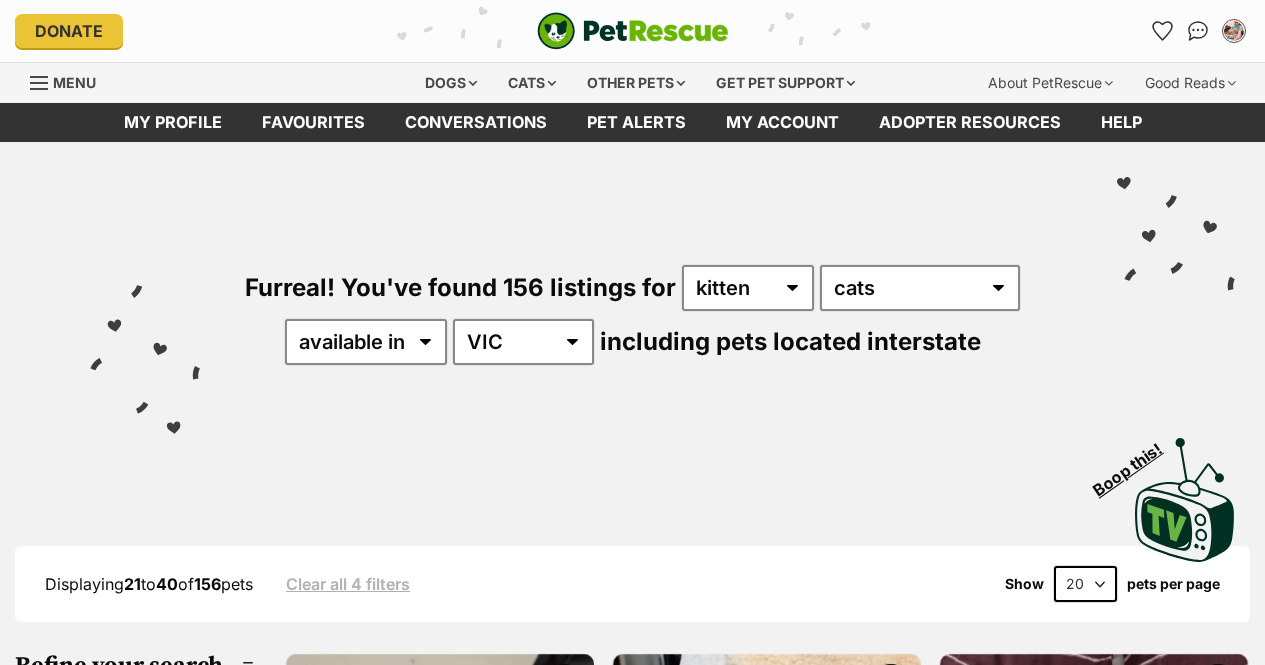 scroll, scrollTop: 0, scrollLeft: 0, axis: both 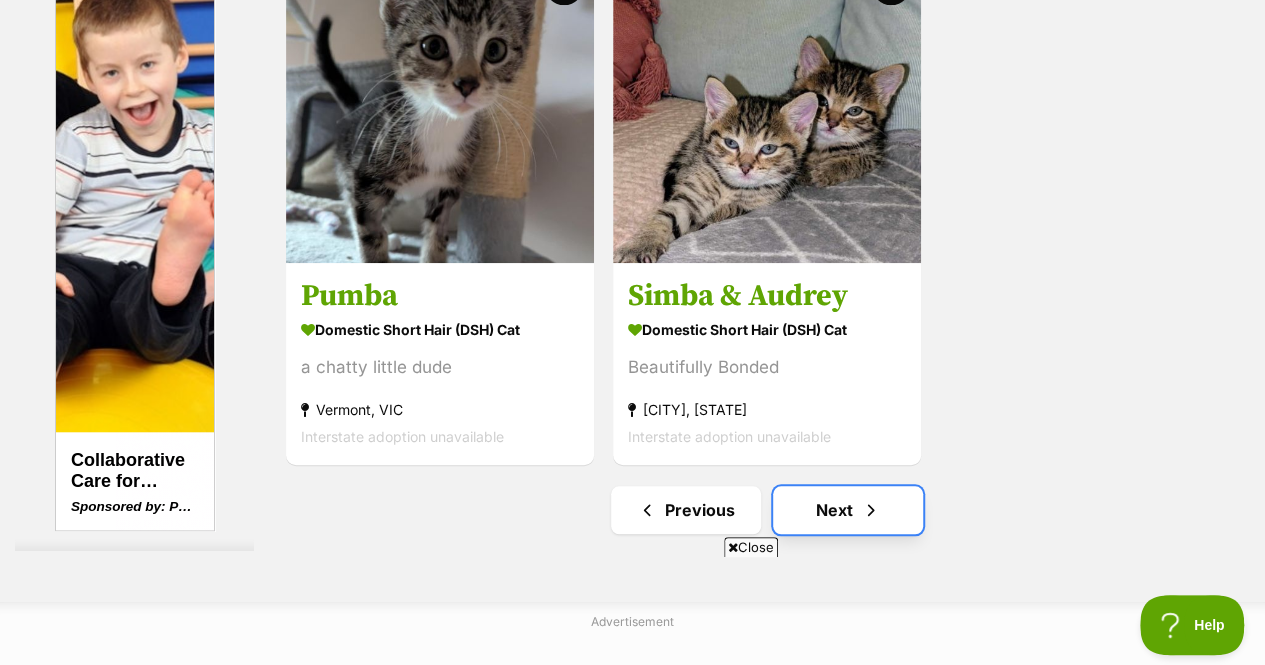 click on "Next" at bounding box center (848, 510) 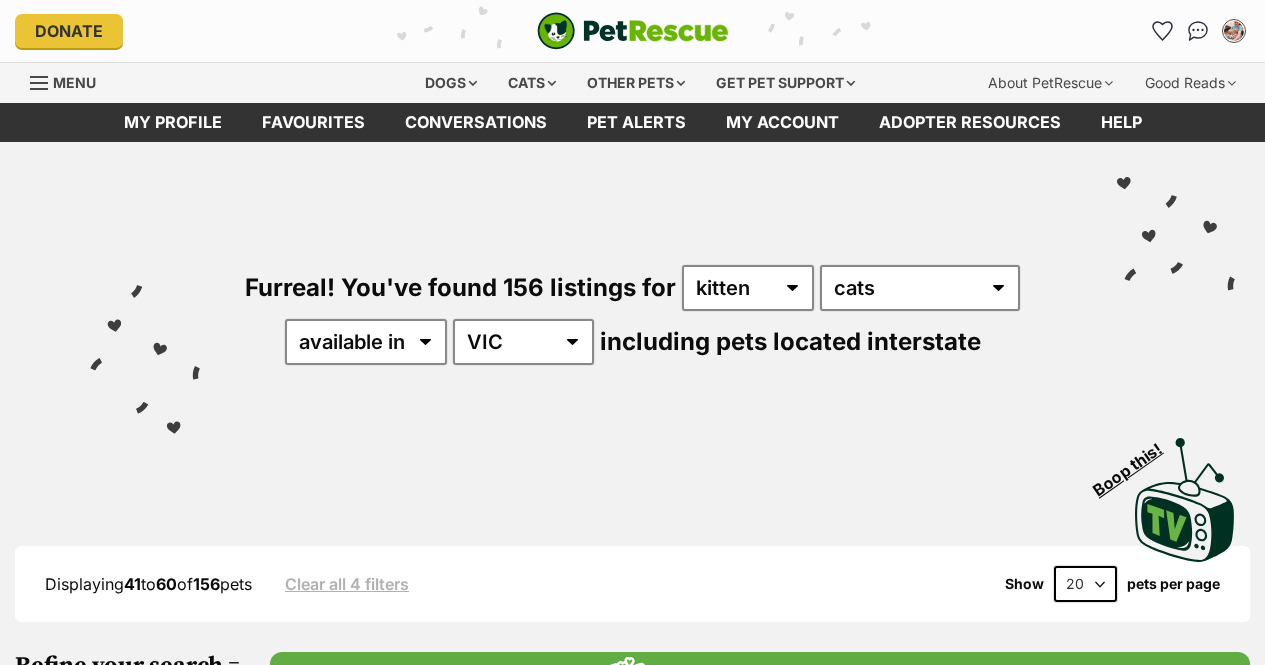 scroll, scrollTop: 0, scrollLeft: 0, axis: both 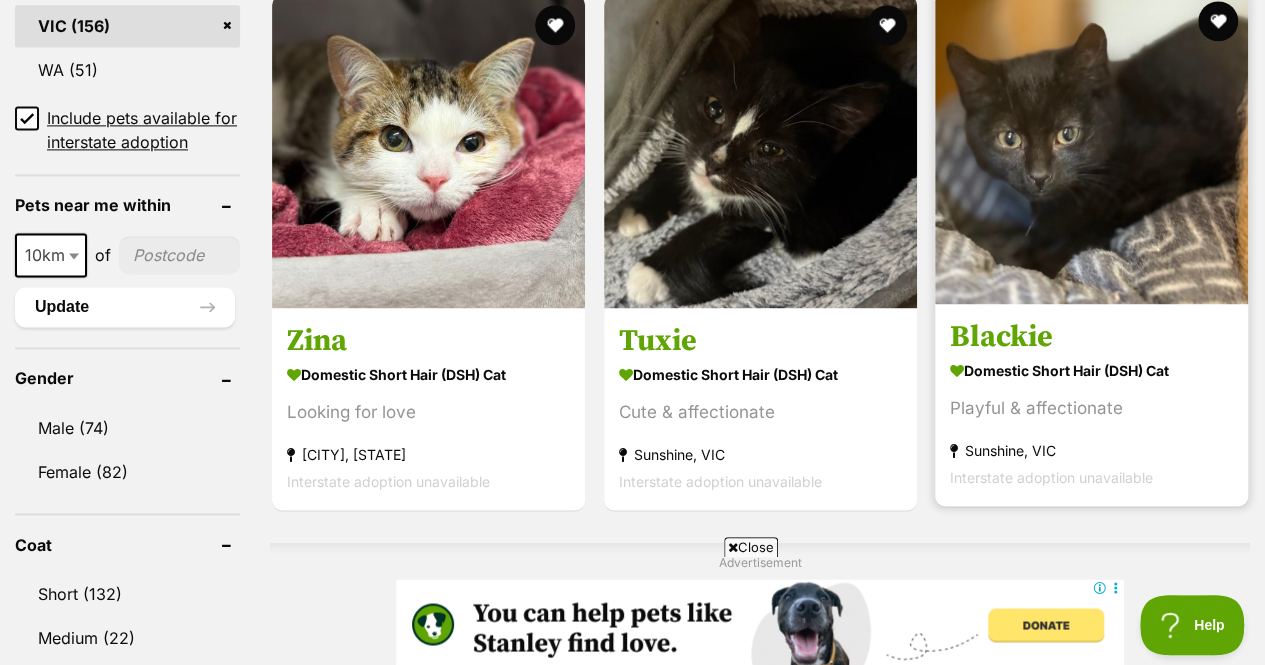 click on "Blackie" at bounding box center (1091, 337) 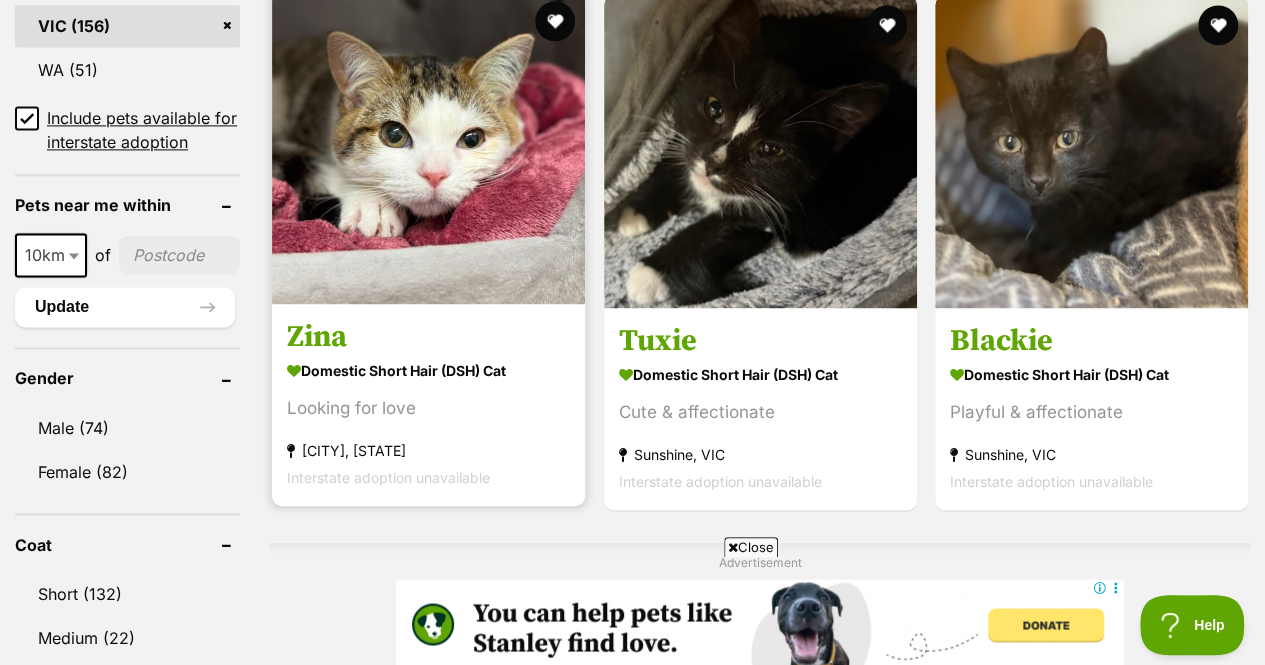 scroll, scrollTop: 0, scrollLeft: 0, axis: both 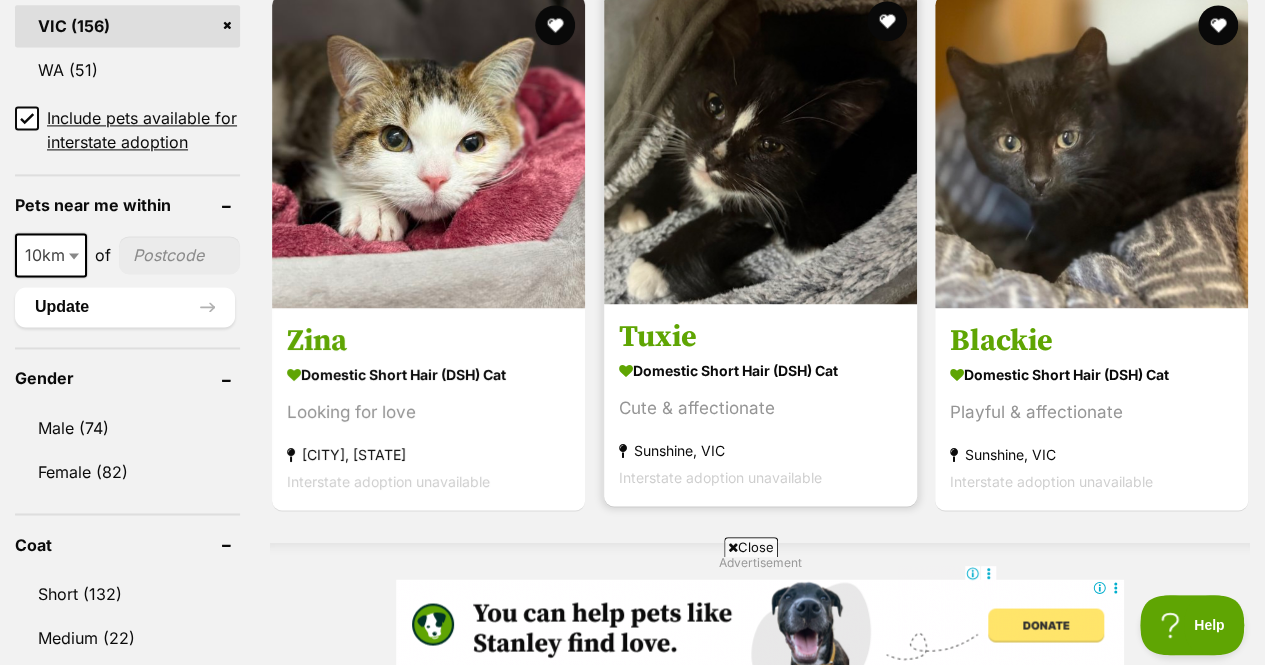 click on "Tuxie" at bounding box center [760, 337] 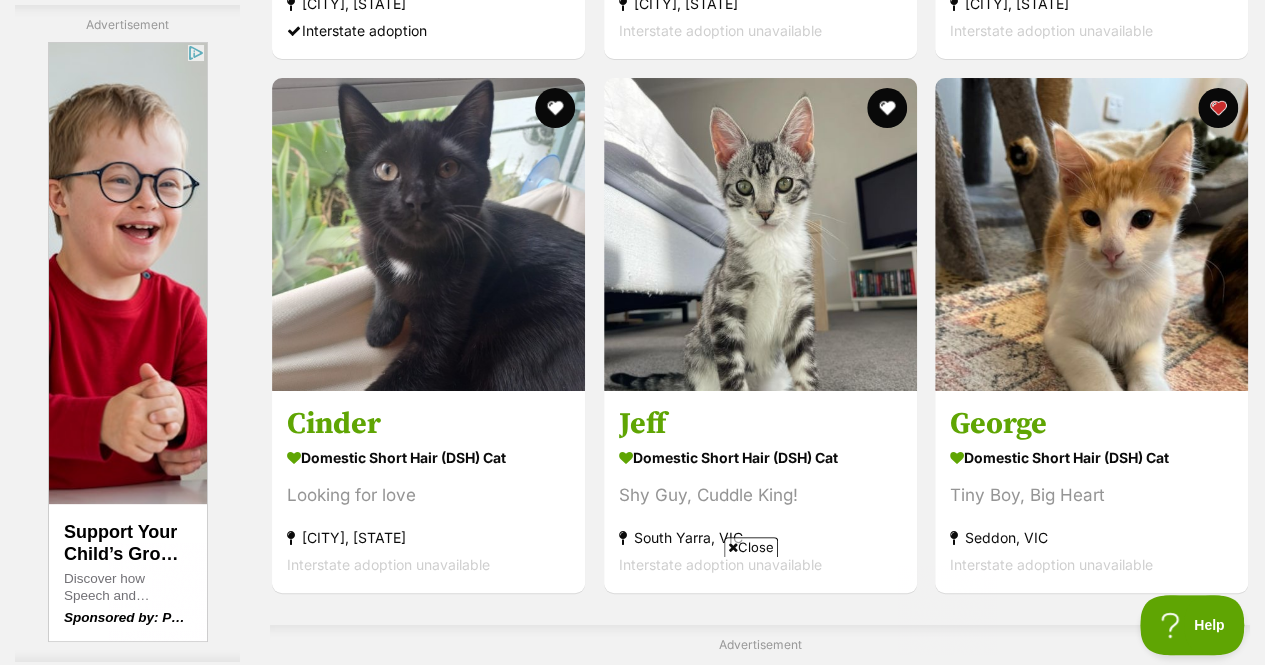 scroll, scrollTop: 3843, scrollLeft: 0, axis: vertical 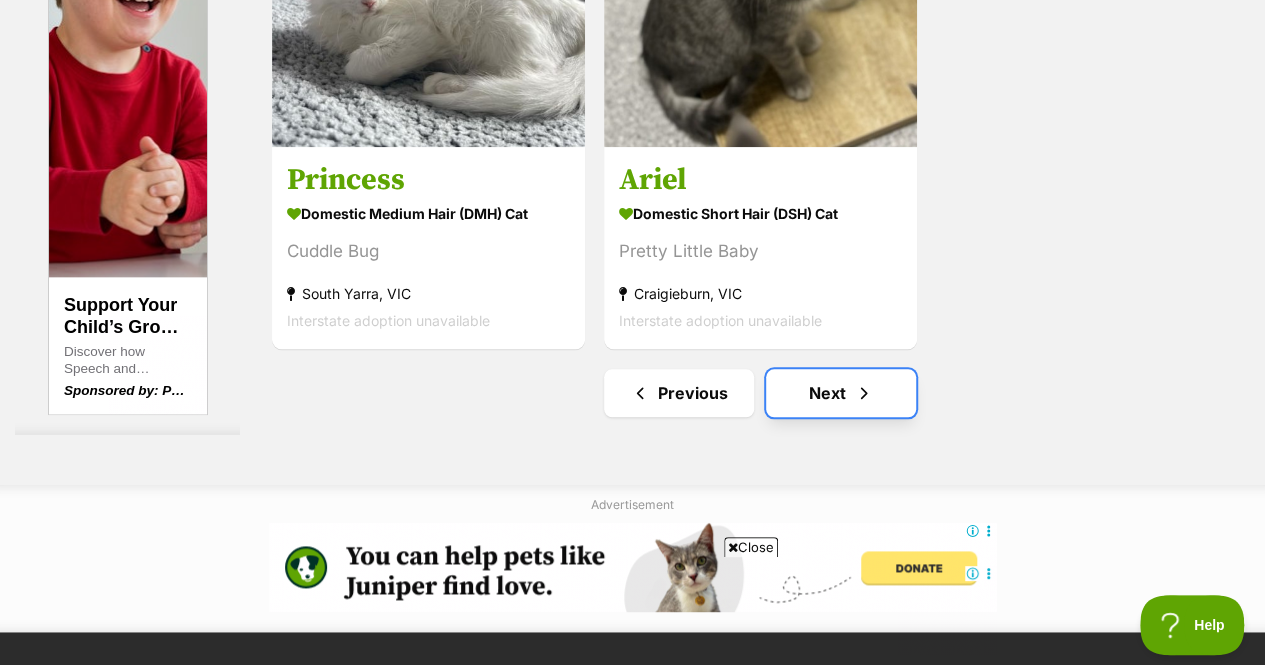 click on "Next" at bounding box center (841, 393) 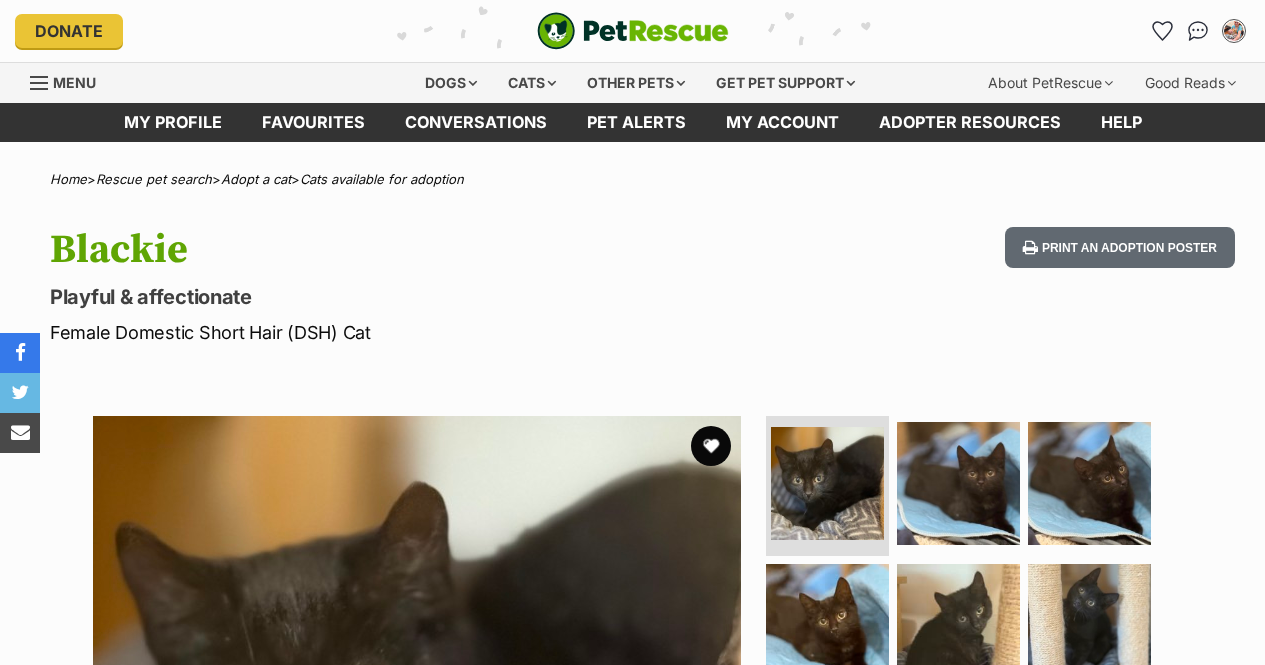 scroll, scrollTop: 0, scrollLeft: 0, axis: both 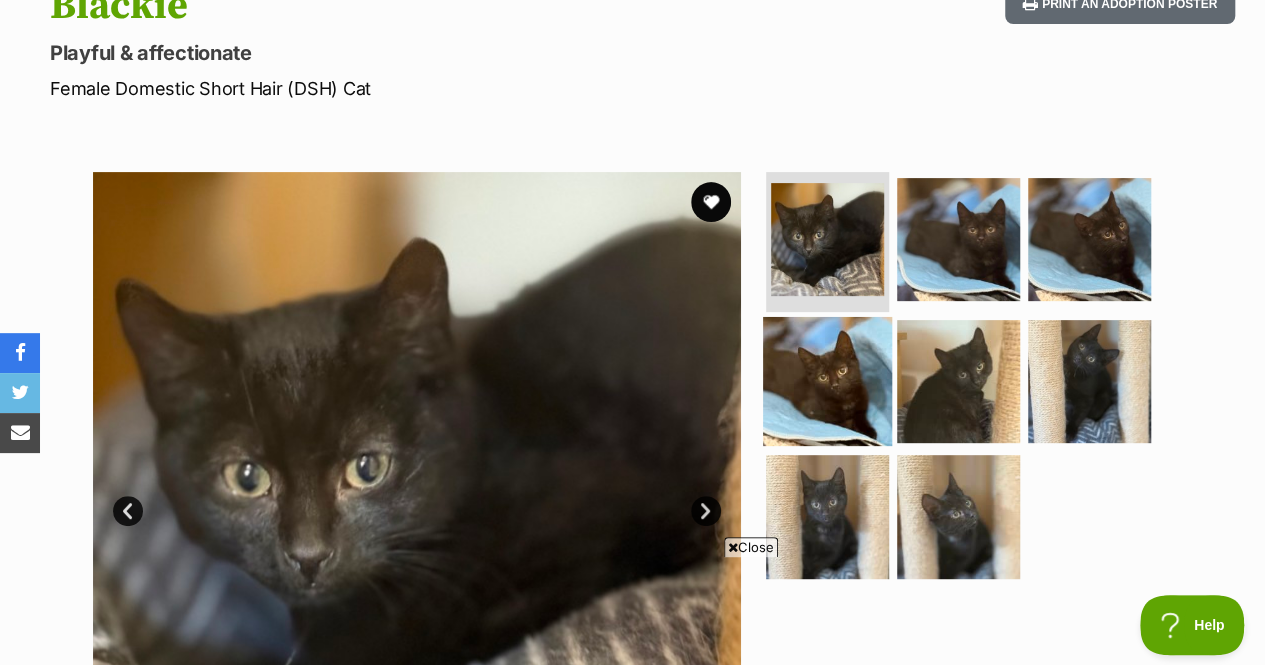 click at bounding box center [827, 380] 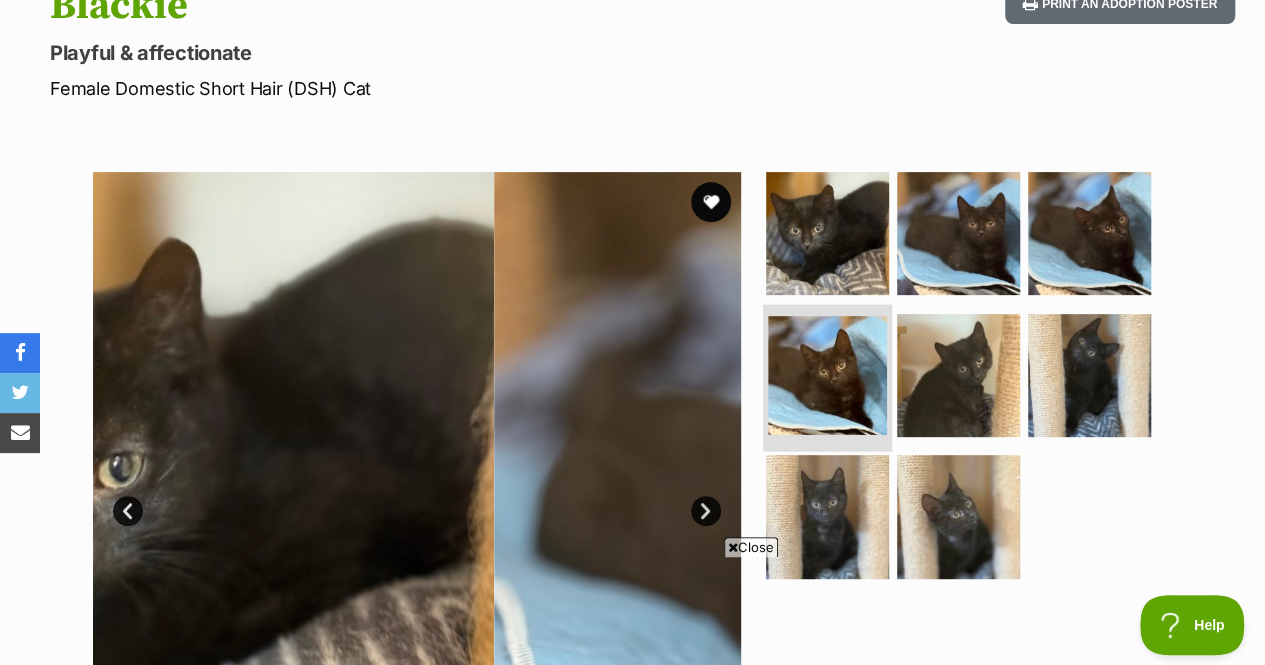scroll, scrollTop: 0, scrollLeft: 0, axis: both 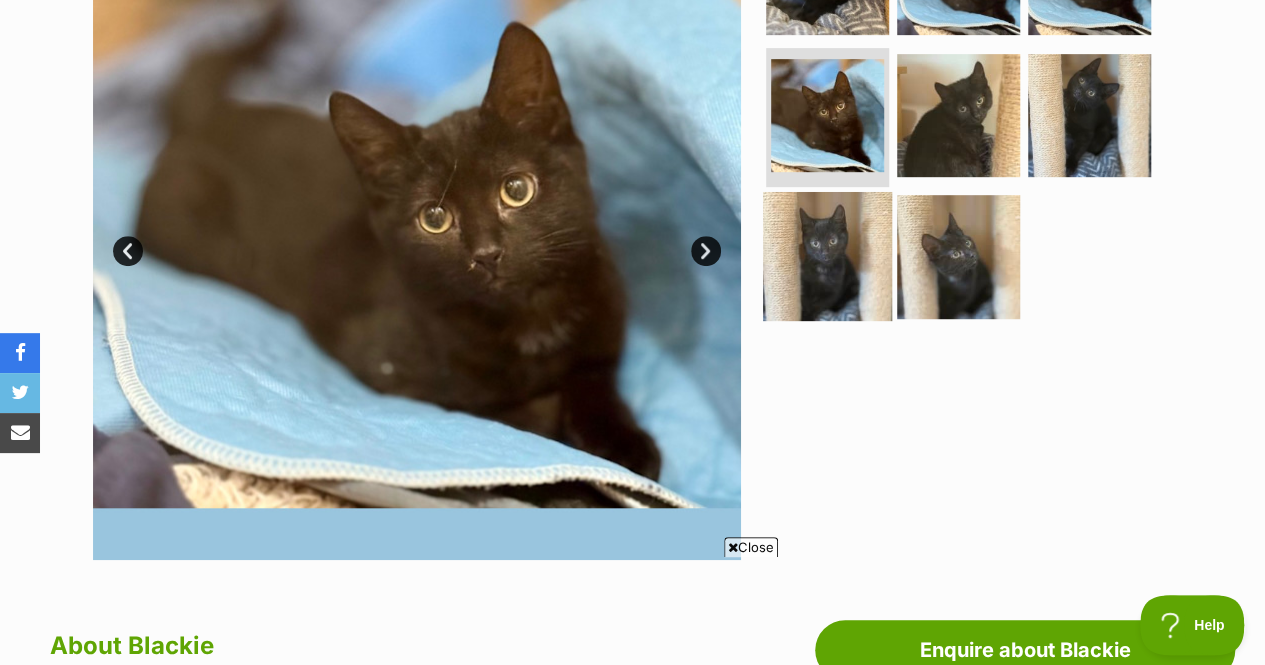 click at bounding box center [827, 256] 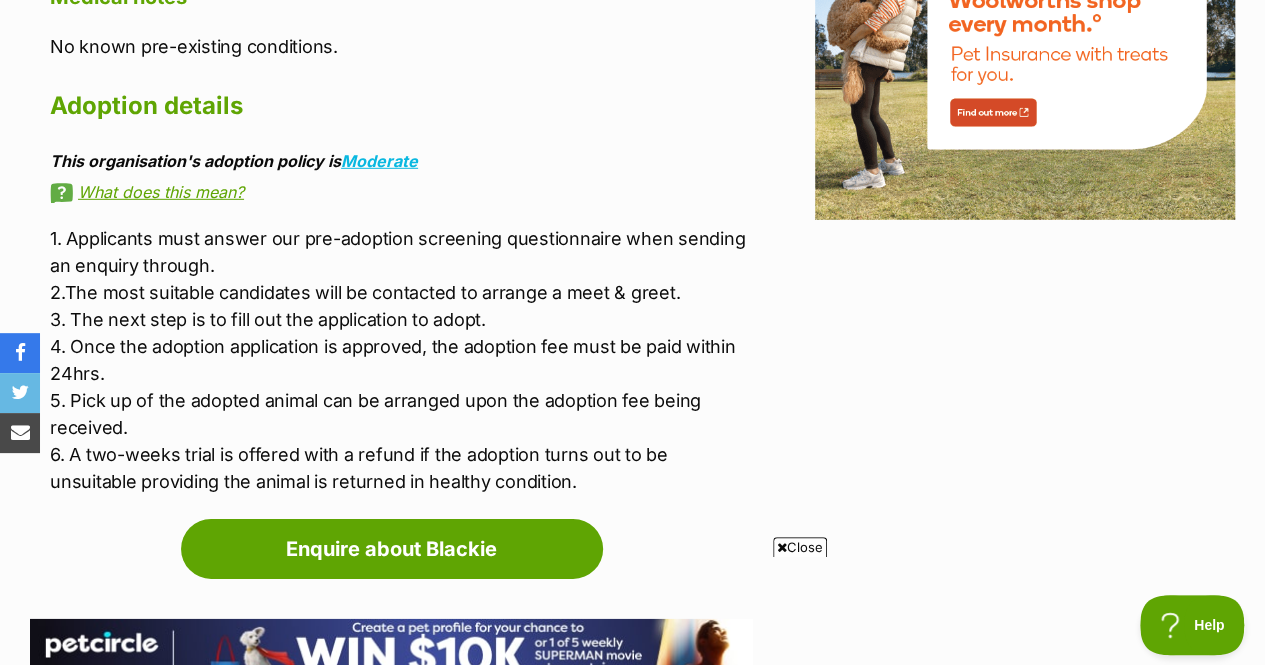 scroll, scrollTop: 2866, scrollLeft: 0, axis: vertical 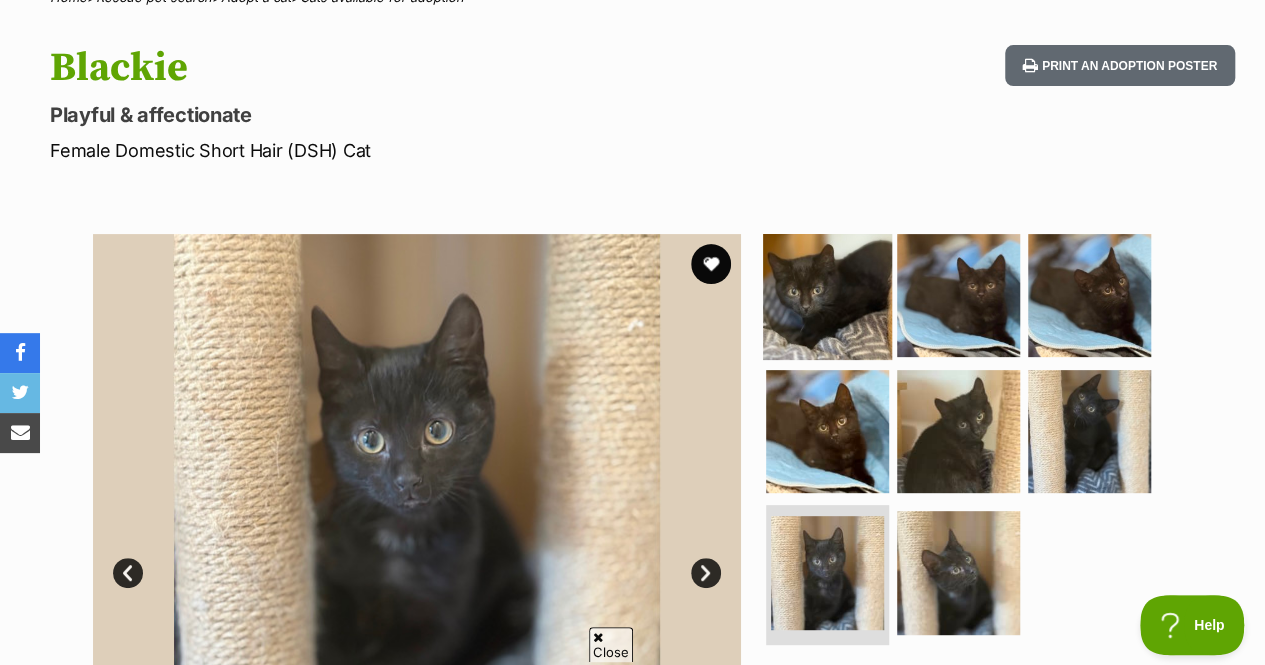 click at bounding box center [827, 295] 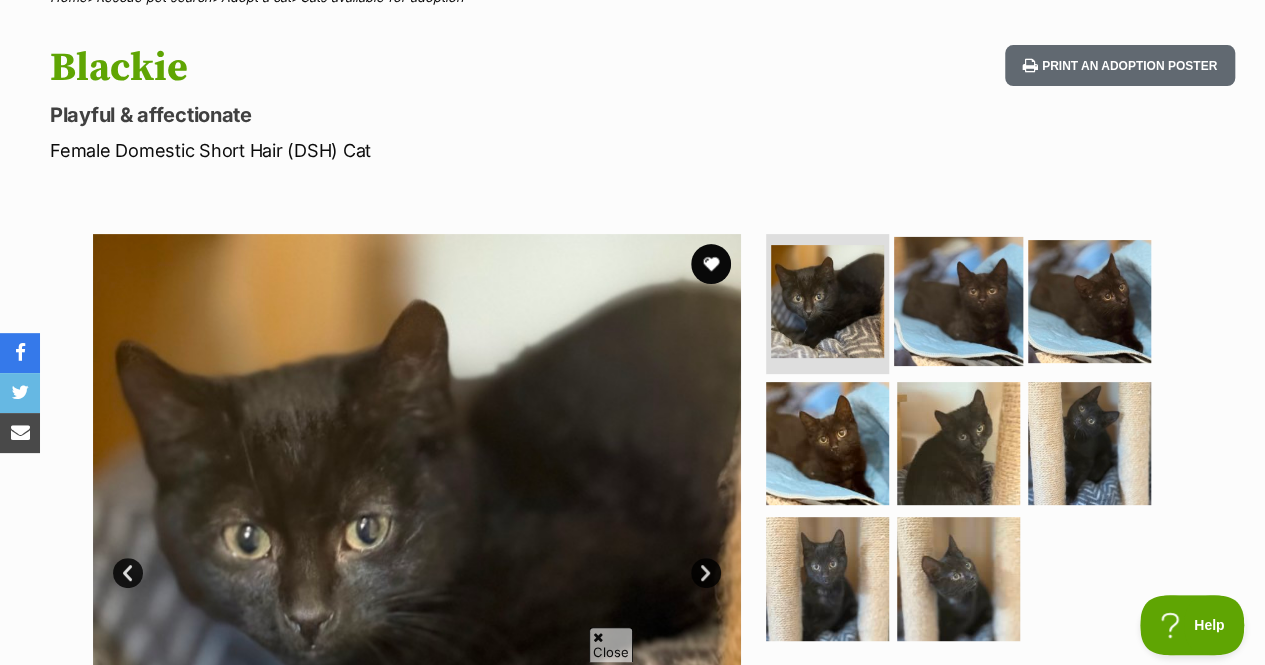 click at bounding box center (958, 301) 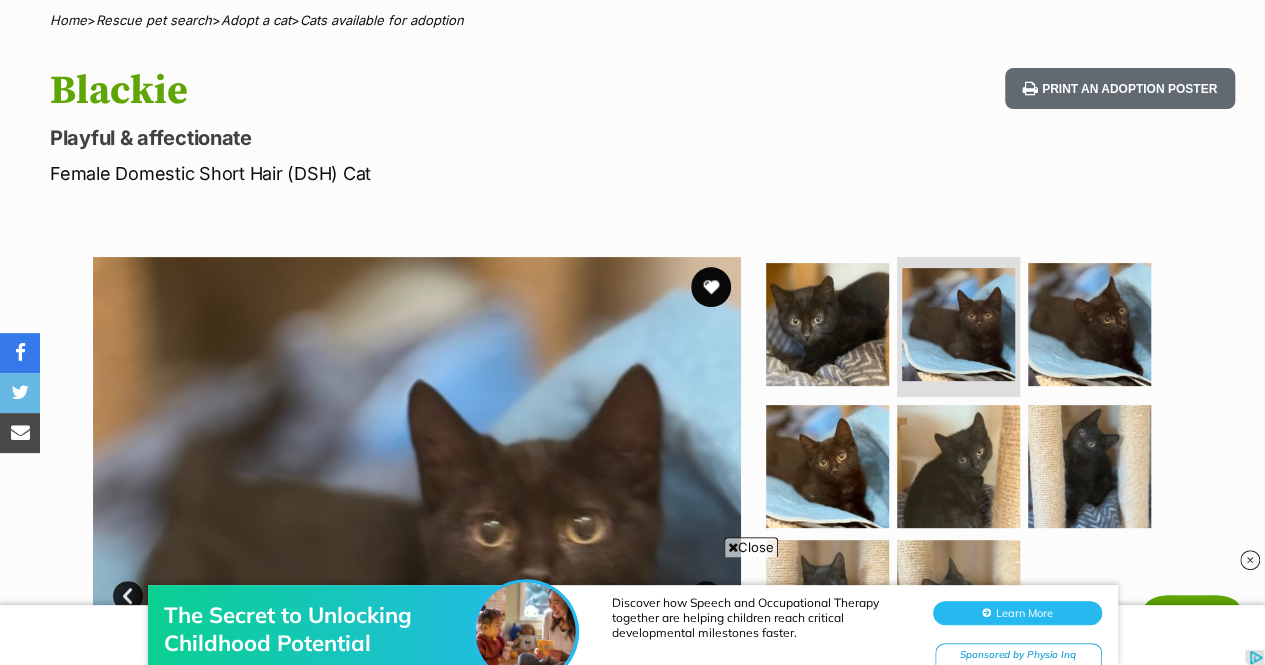 scroll, scrollTop: 148, scrollLeft: 0, axis: vertical 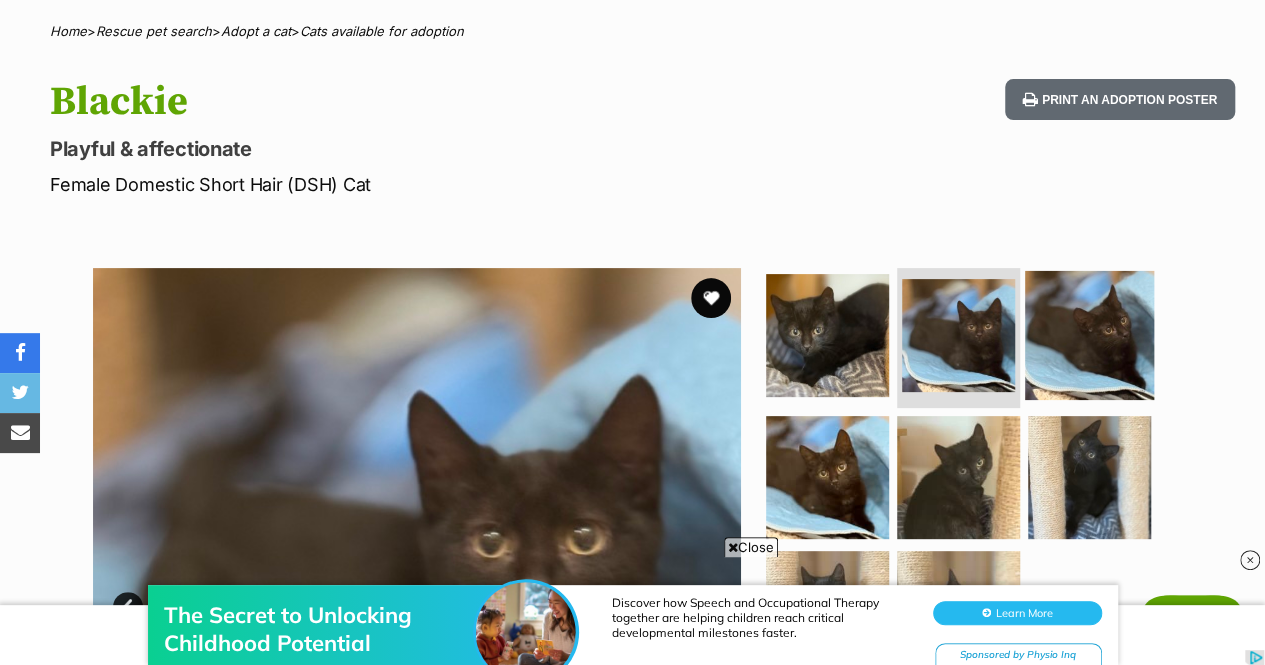 click at bounding box center [1089, 335] 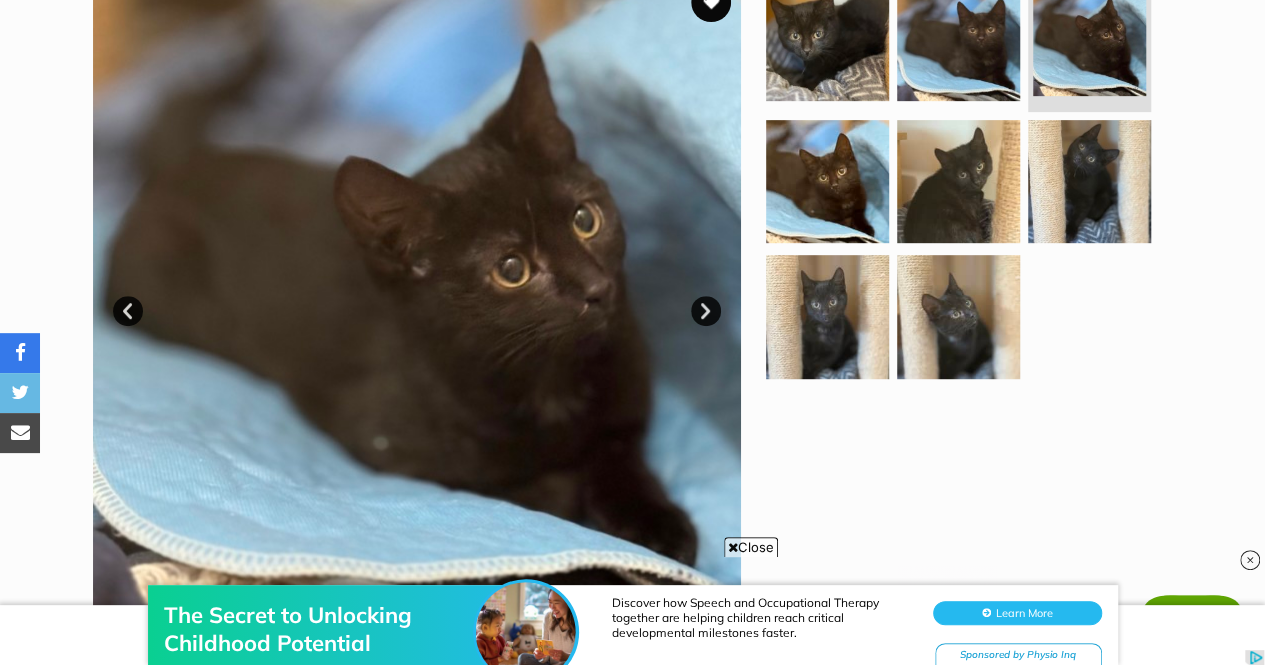 scroll, scrollTop: 446, scrollLeft: 0, axis: vertical 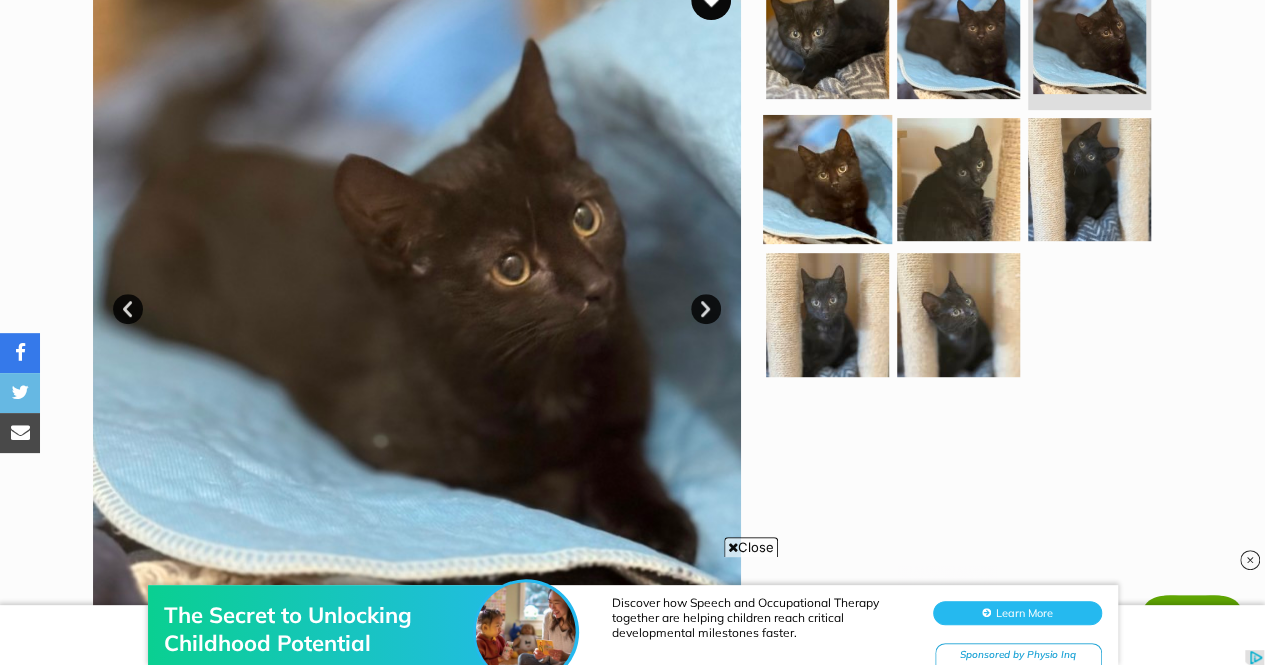 click at bounding box center [827, 178] 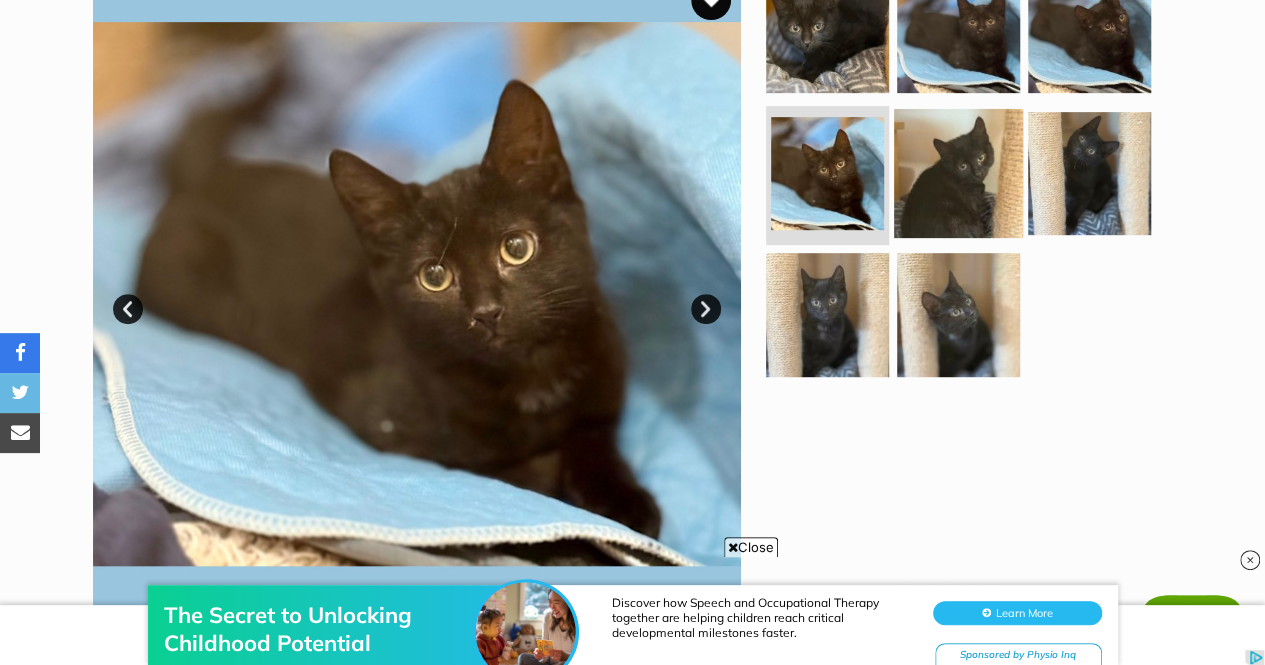 click at bounding box center (958, 172) 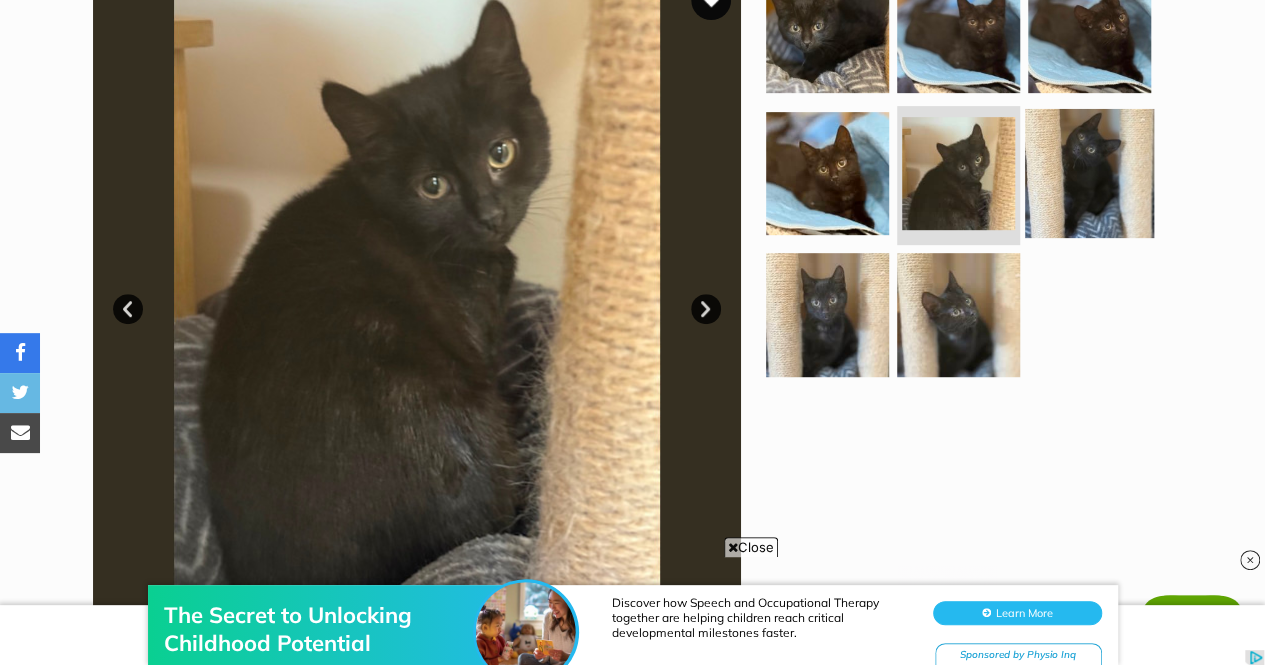 click at bounding box center (1089, 172) 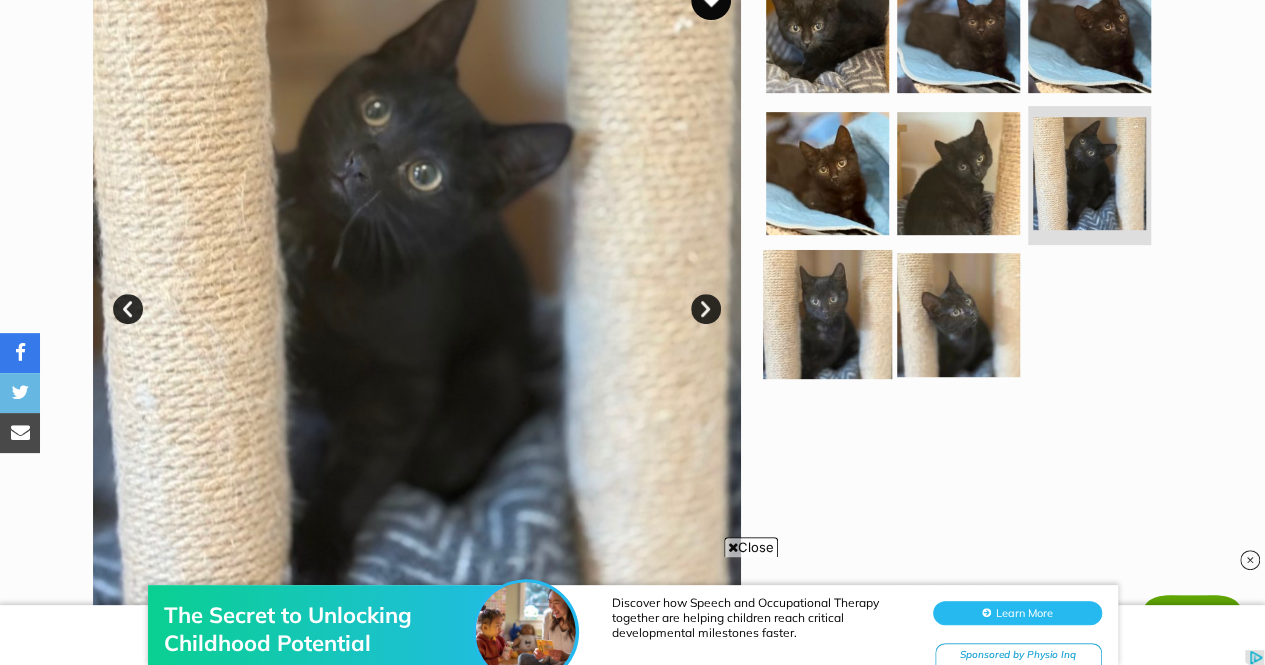 click at bounding box center [827, 314] 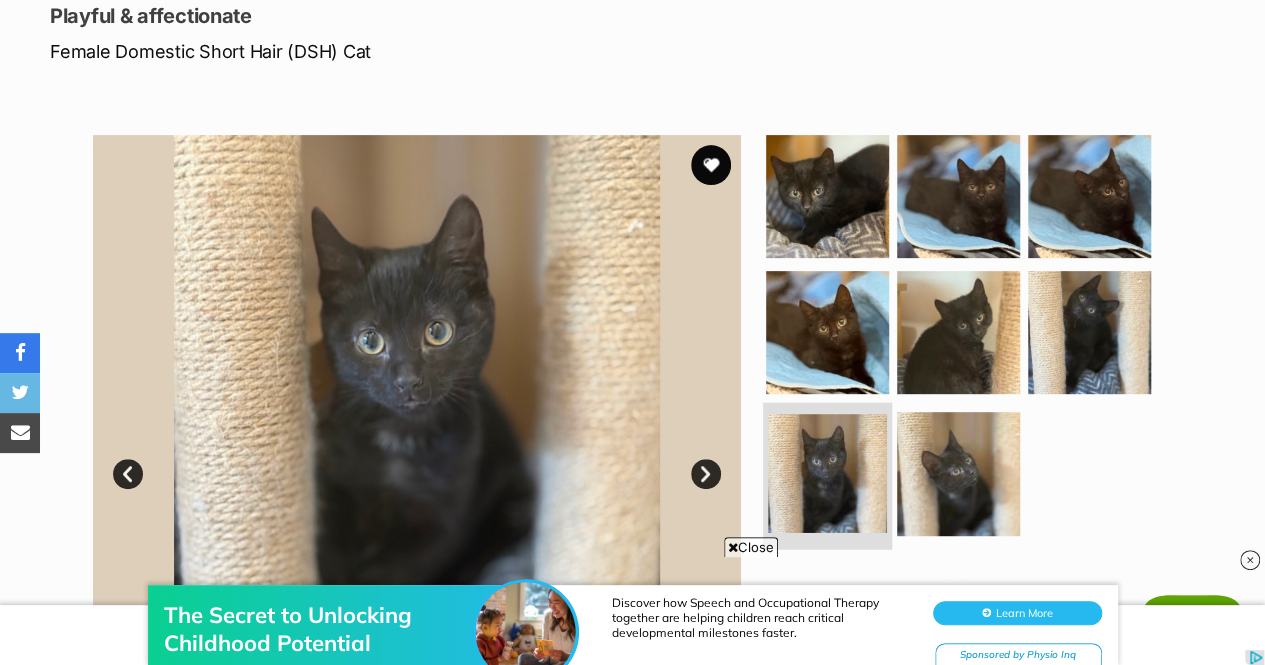scroll, scrollTop: 274, scrollLeft: 0, axis: vertical 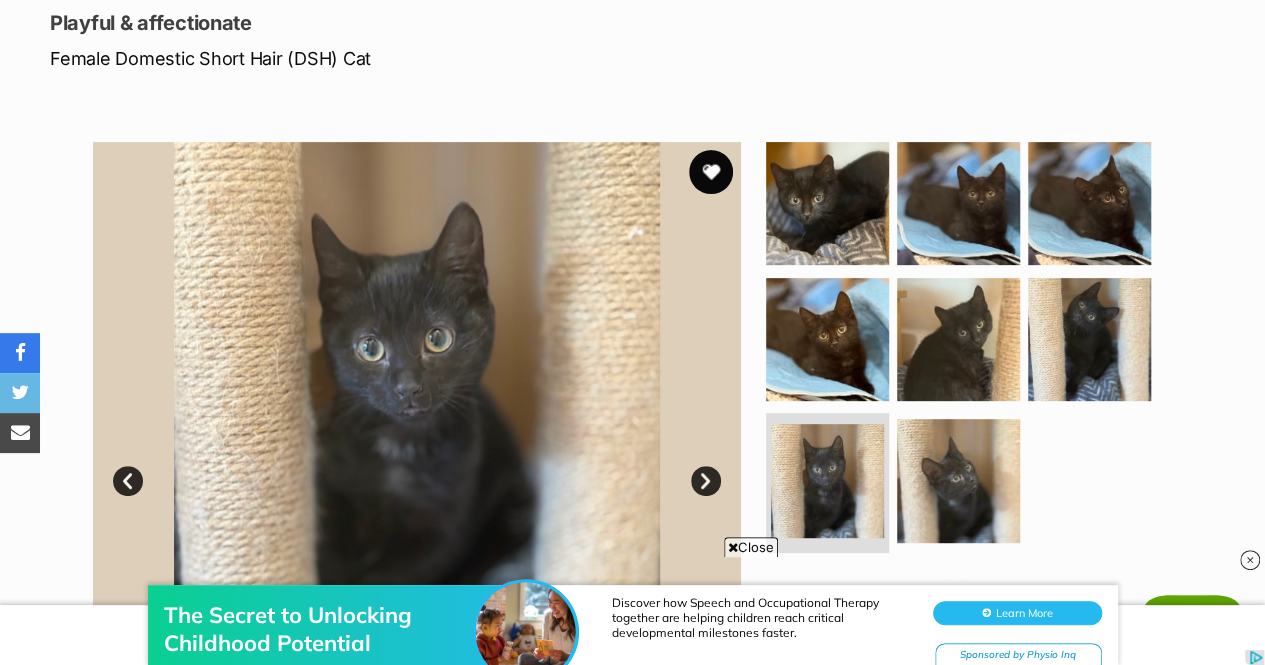 click at bounding box center (711, 172) 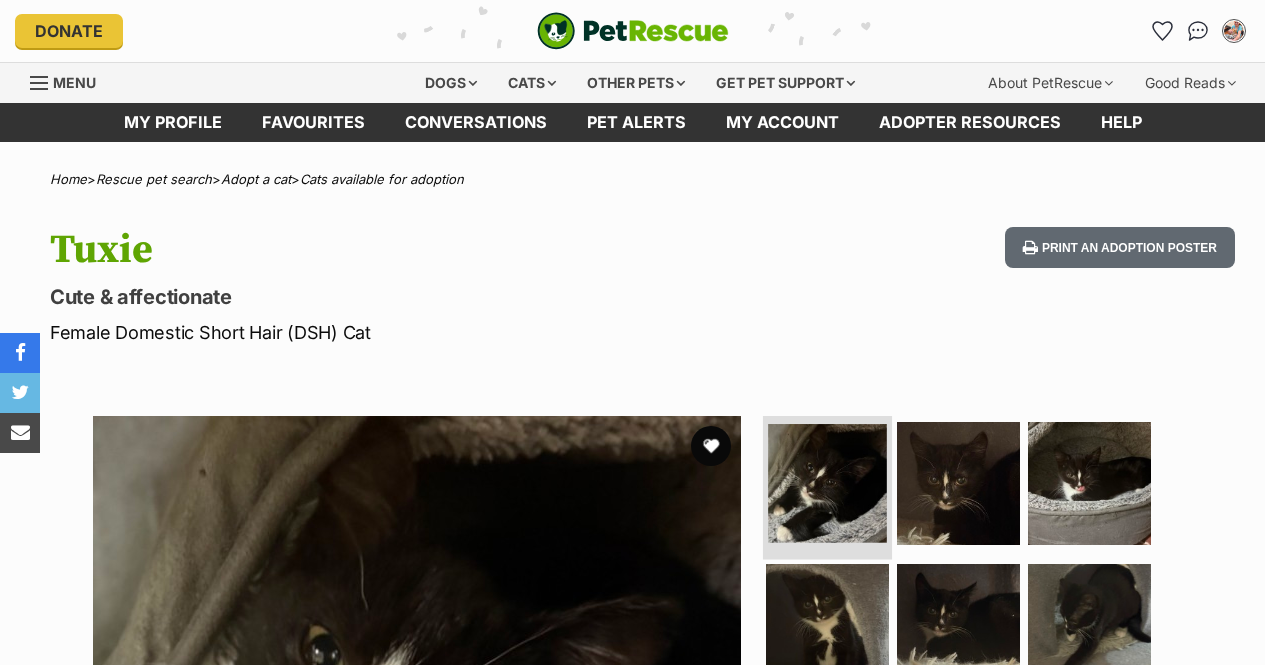 scroll, scrollTop: 0, scrollLeft: 0, axis: both 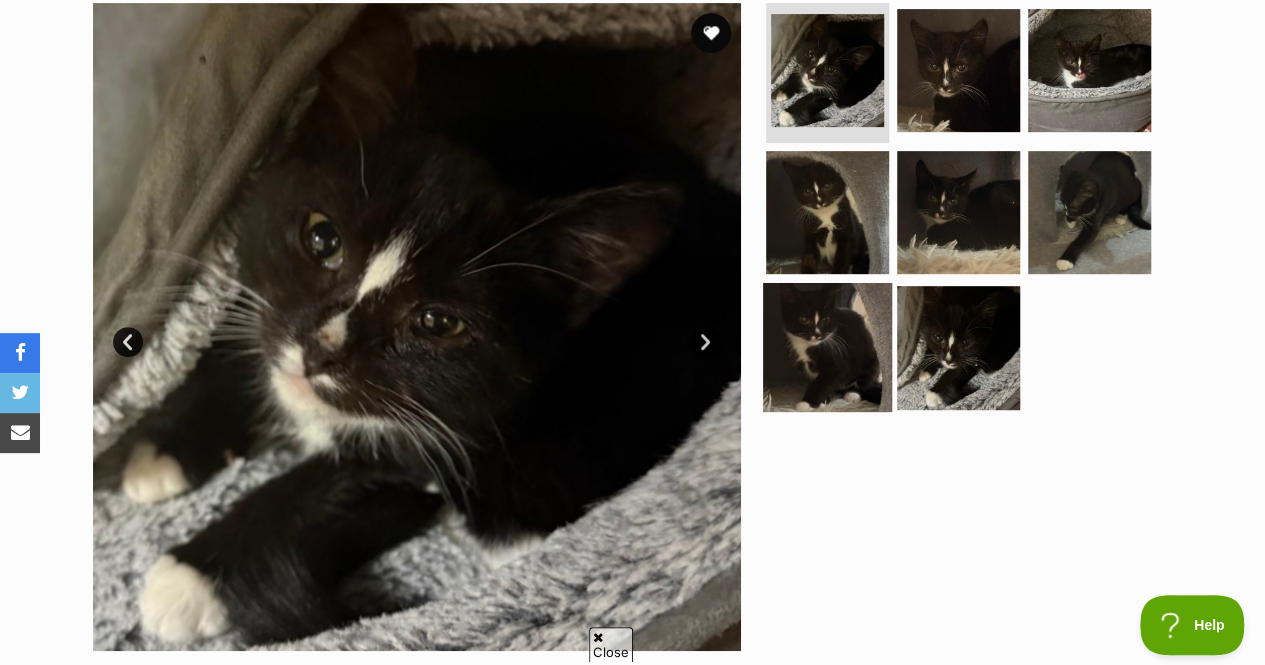click at bounding box center (827, 347) 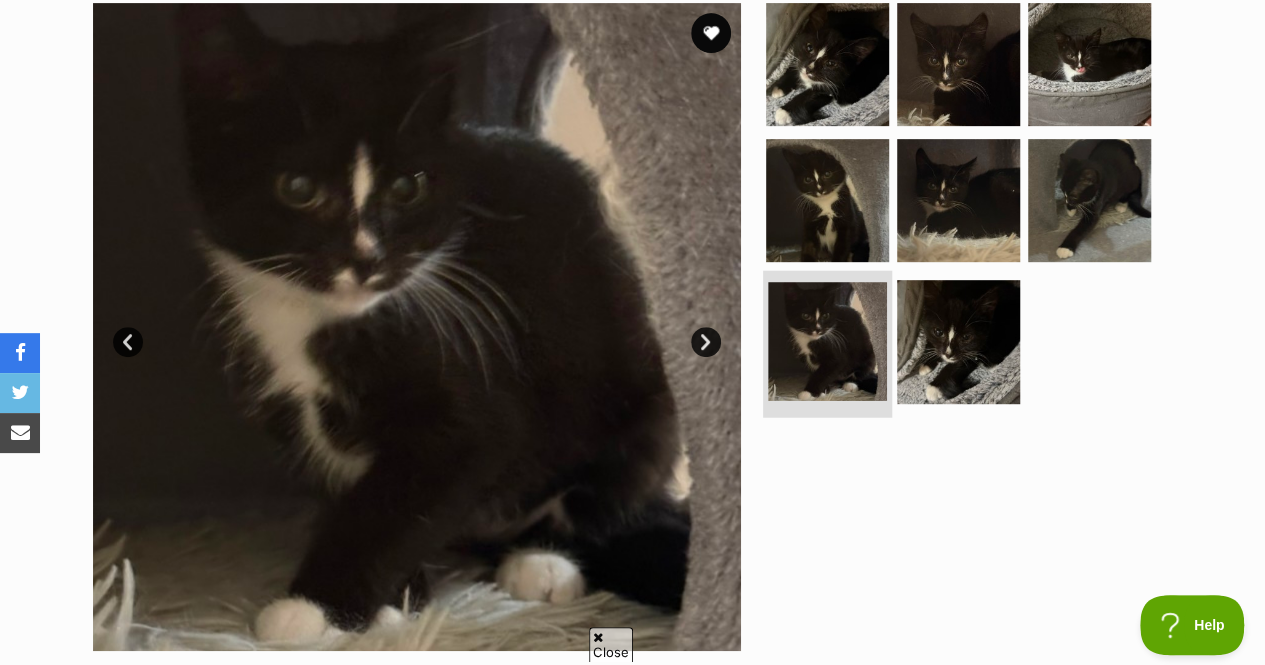 scroll, scrollTop: 0, scrollLeft: 0, axis: both 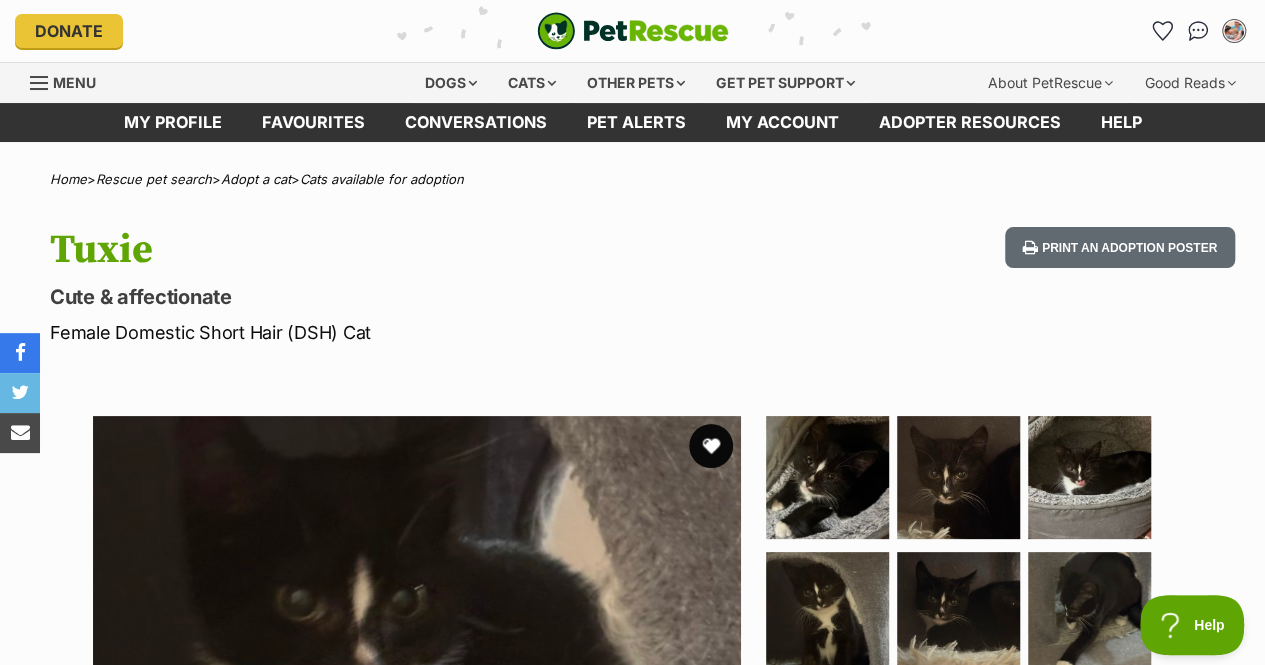 click at bounding box center (711, 446) 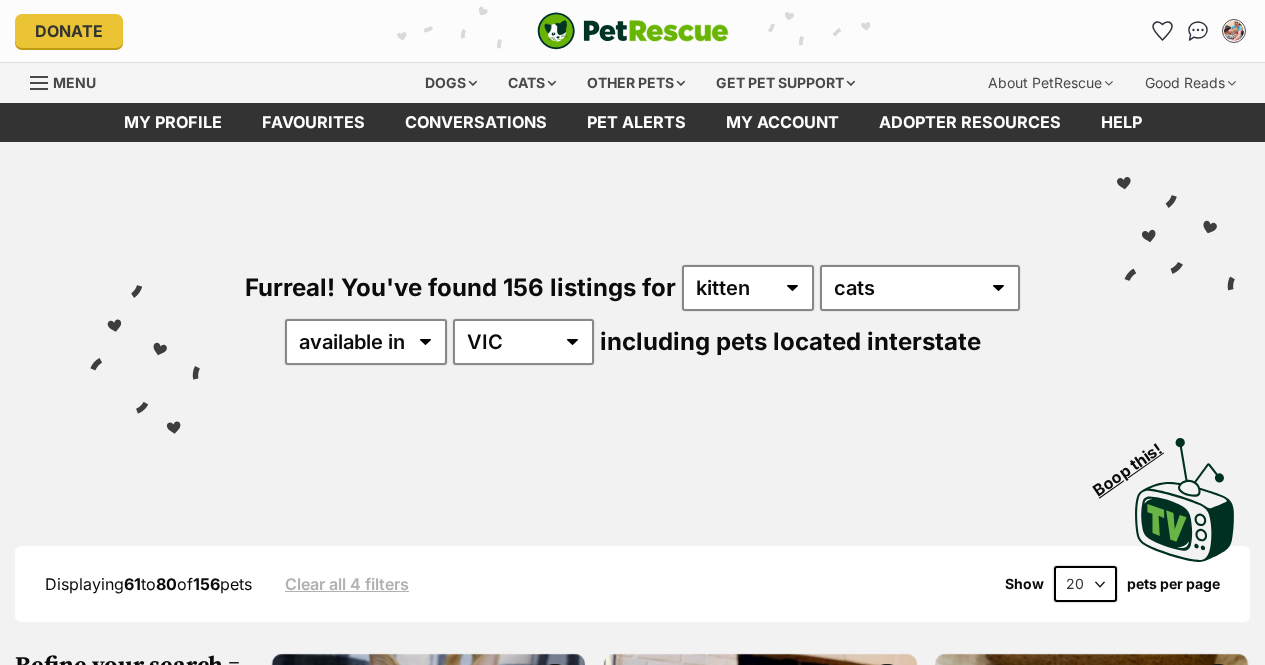 scroll, scrollTop: 0, scrollLeft: 0, axis: both 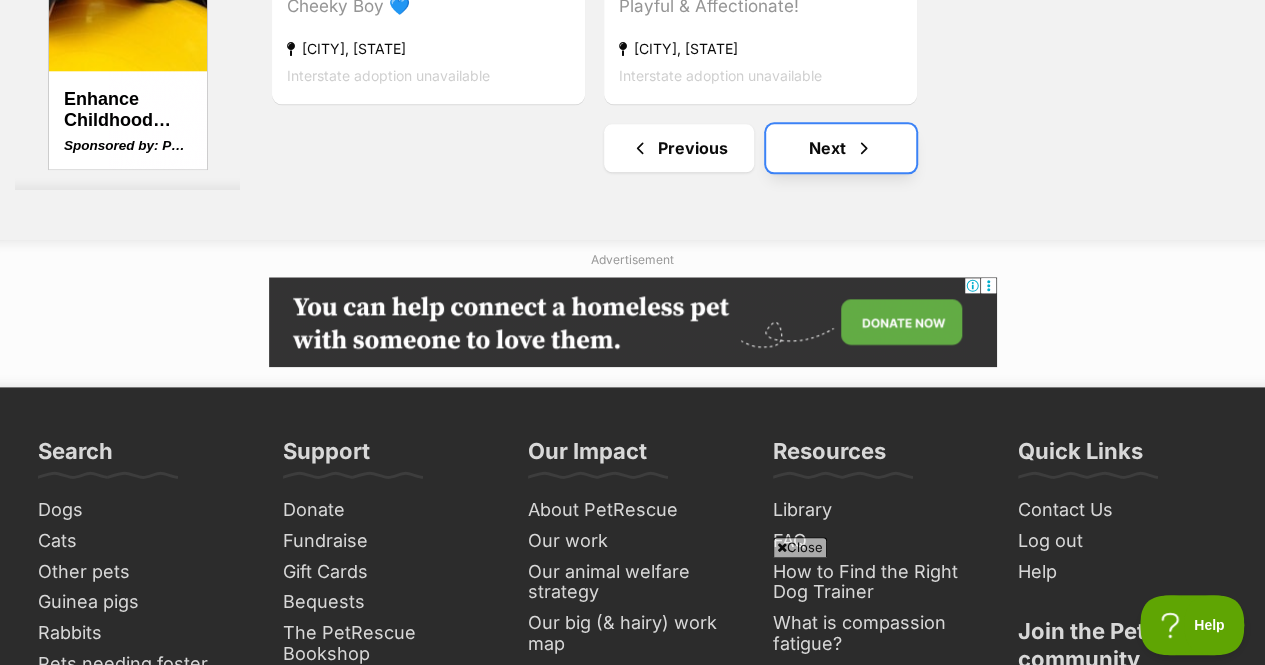click on "Next" at bounding box center [841, 148] 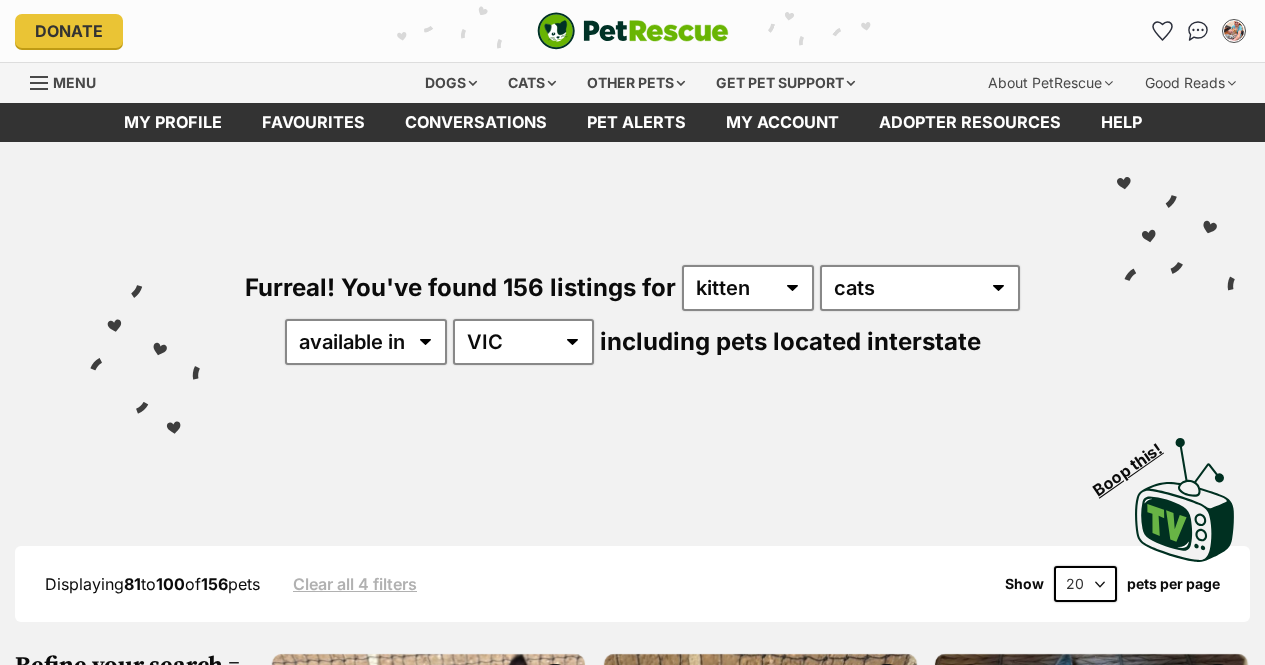 scroll, scrollTop: 242, scrollLeft: 0, axis: vertical 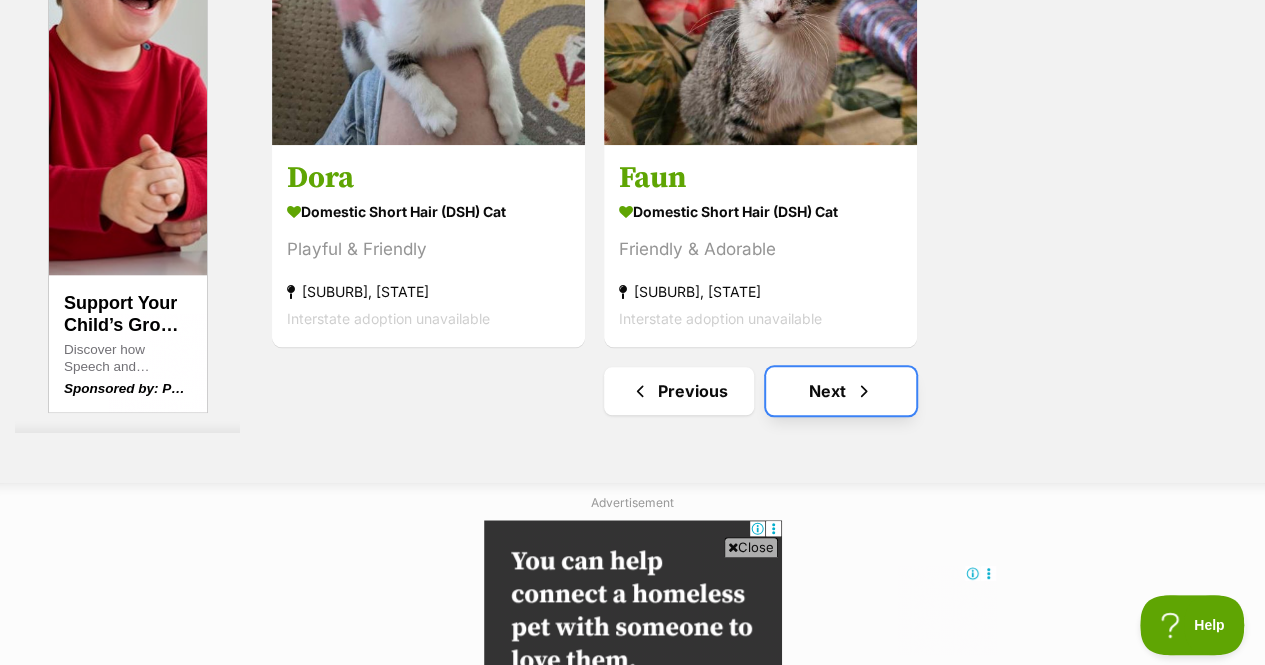 click on "Next" at bounding box center (841, 391) 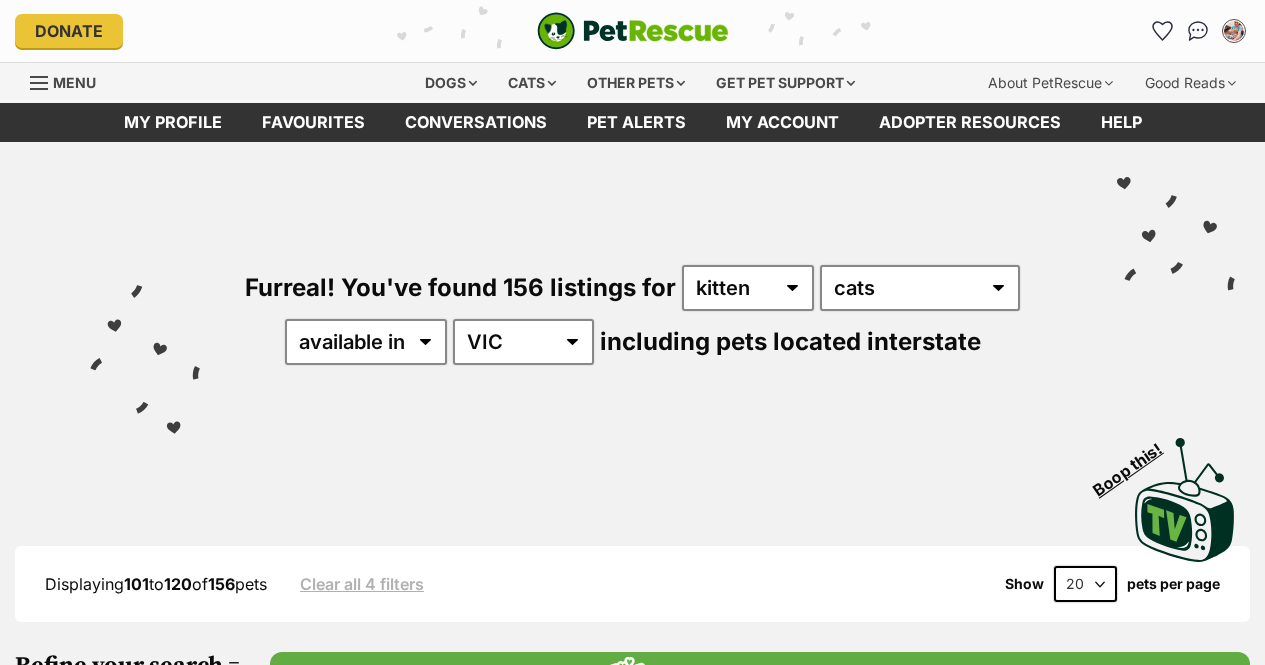 scroll, scrollTop: 0, scrollLeft: 0, axis: both 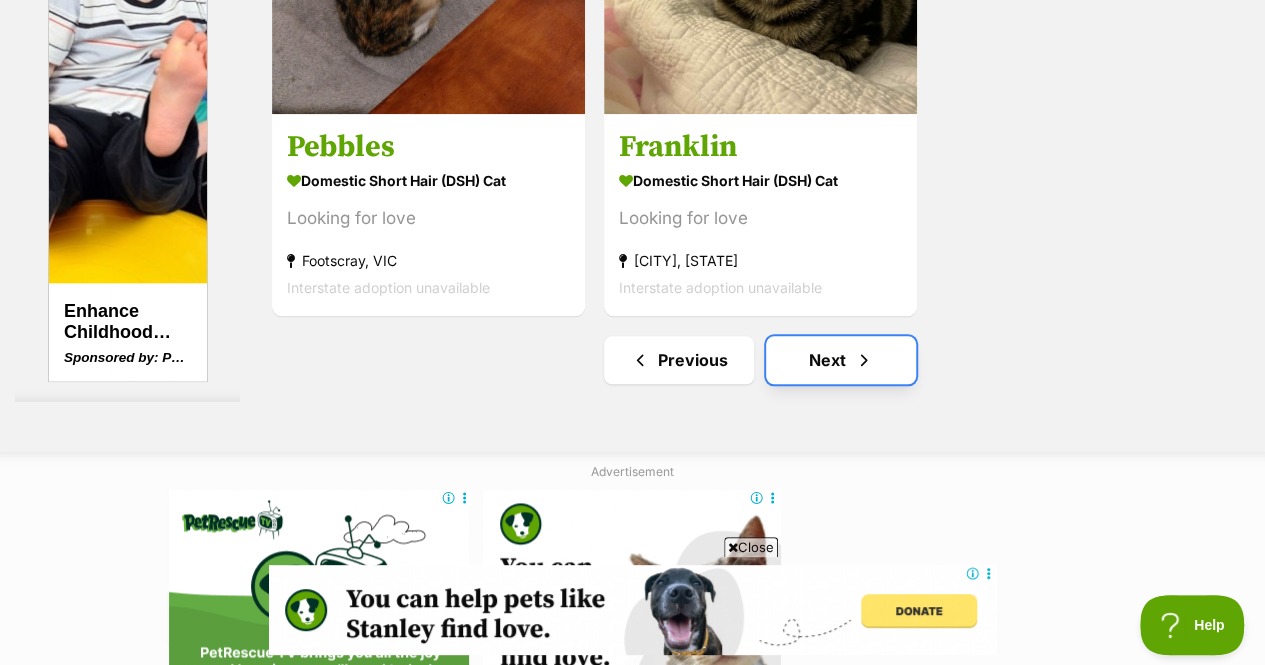 click at bounding box center (864, 360) 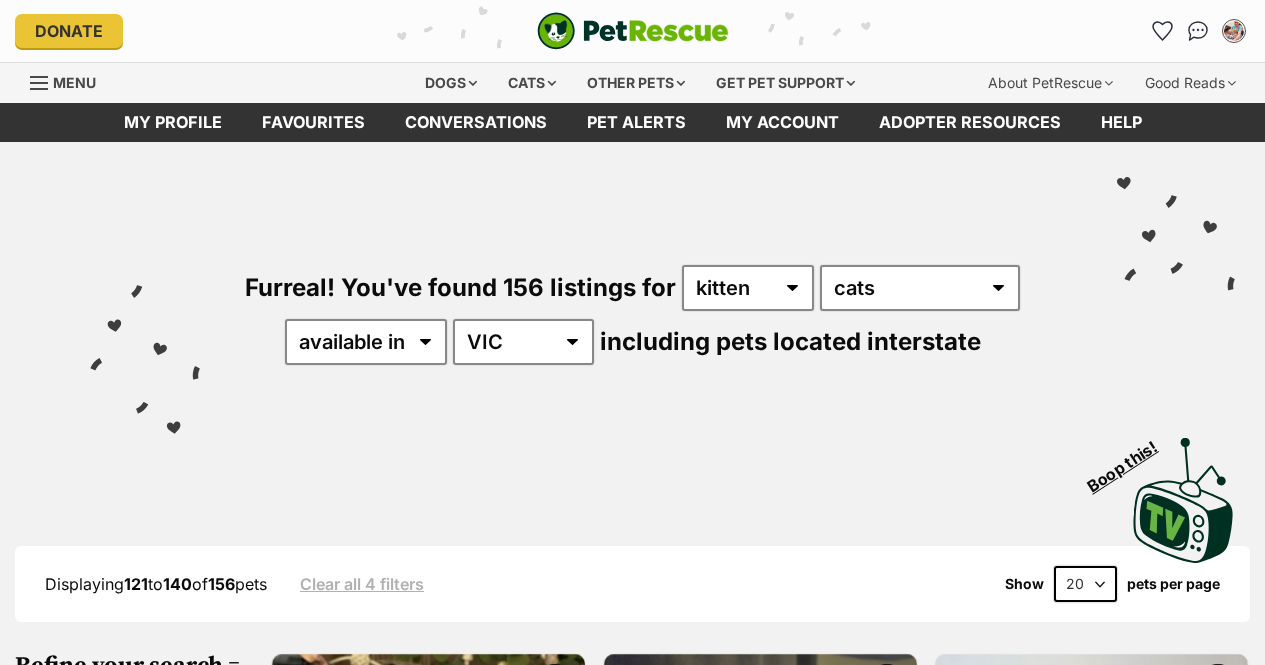 scroll, scrollTop: 0, scrollLeft: 0, axis: both 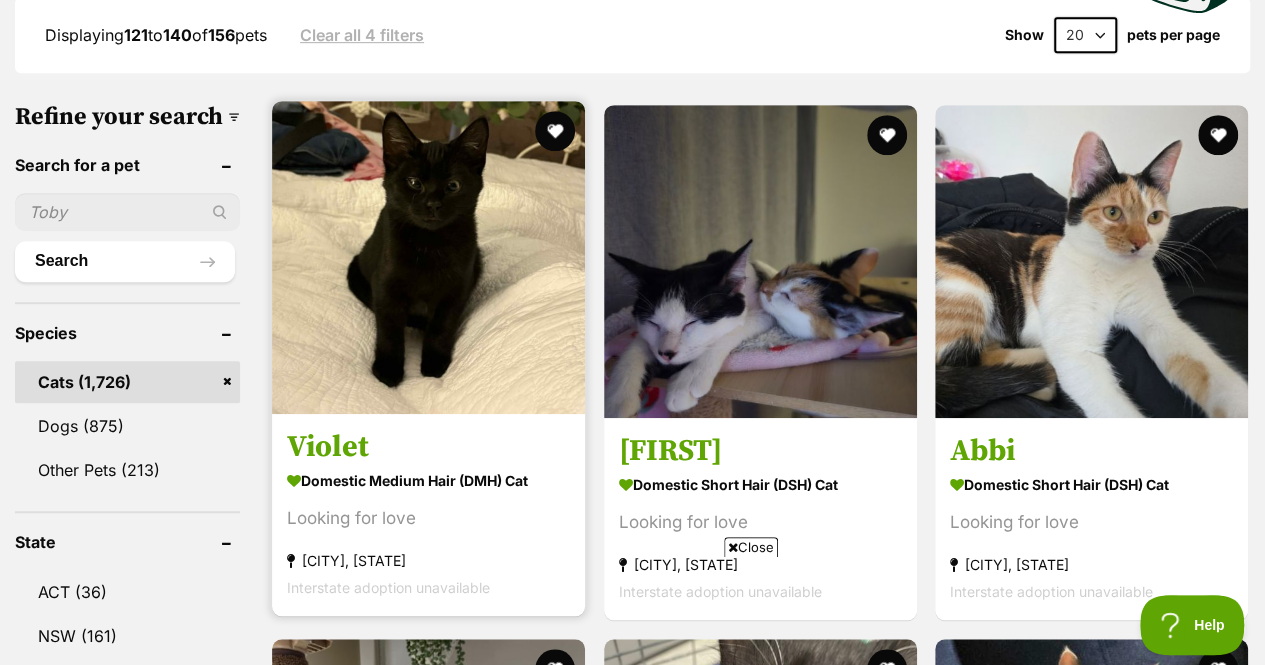 click on "Violet" at bounding box center (428, 447) 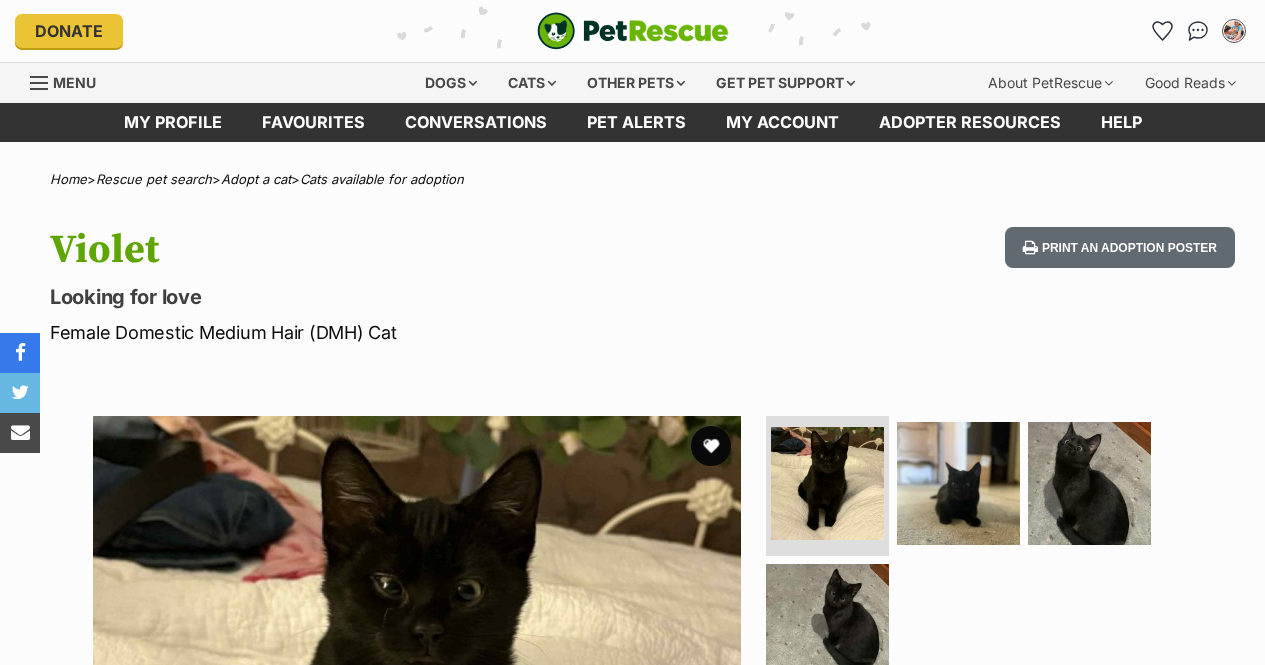 scroll, scrollTop: 0, scrollLeft: 0, axis: both 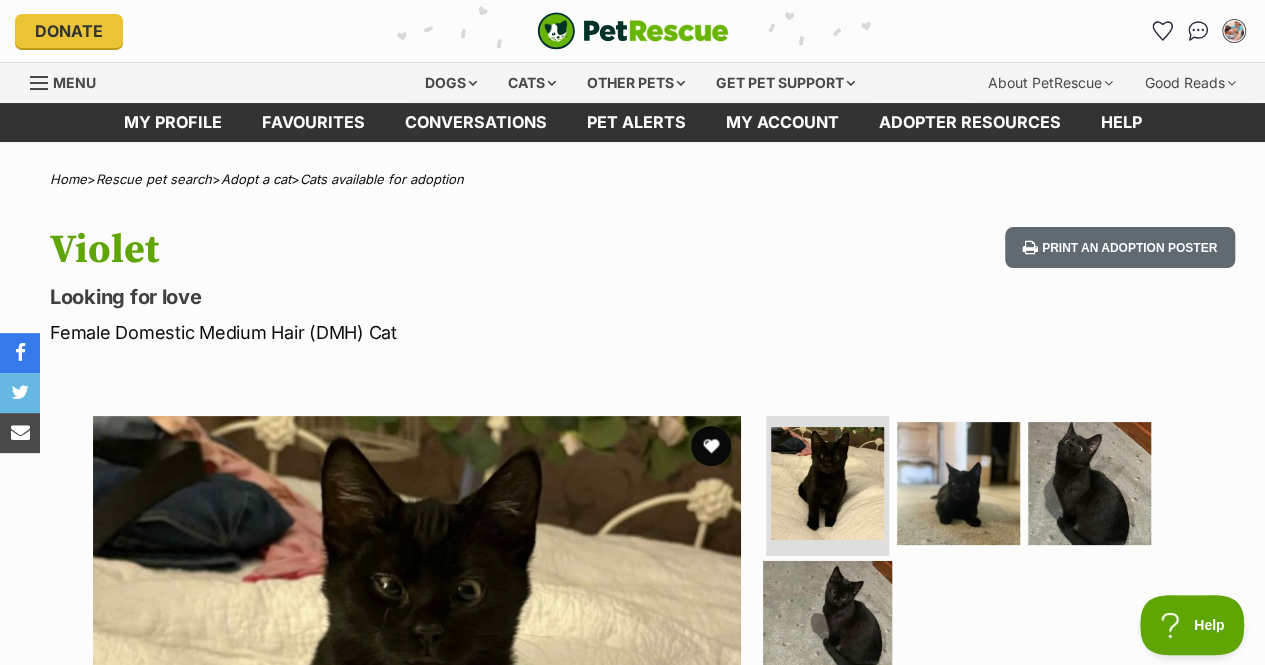 click at bounding box center (827, 624) 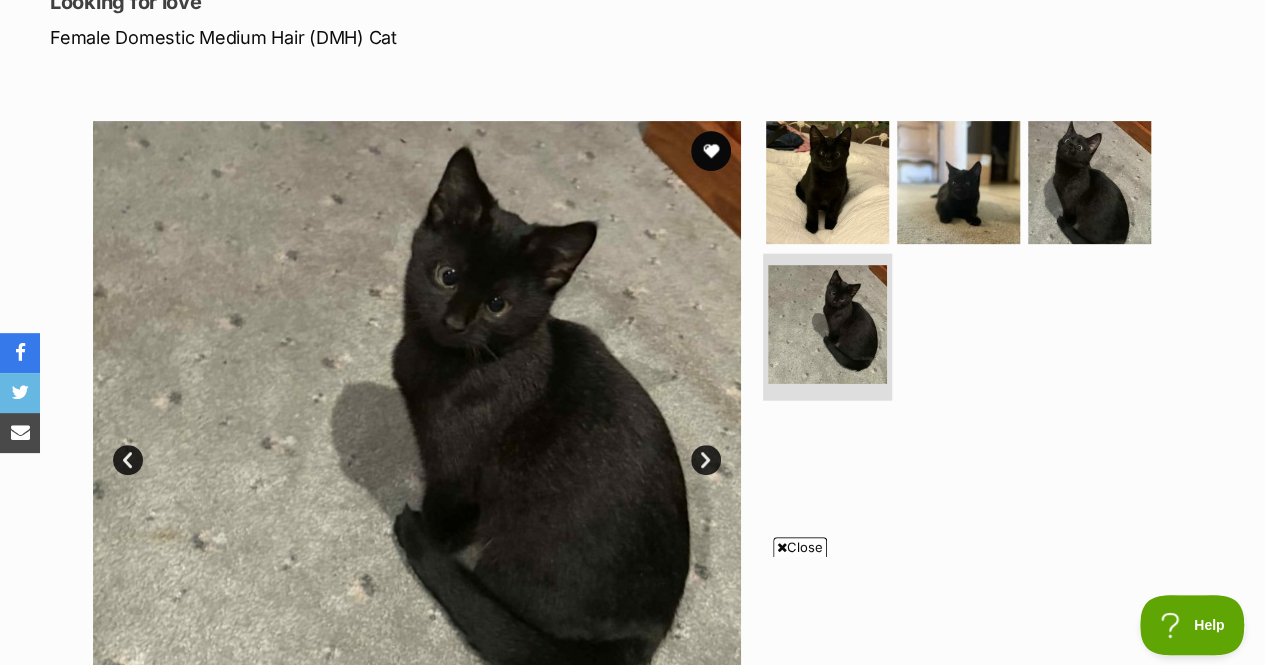 scroll, scrollTop: 294, scrollLeft: 0, axis: vertical 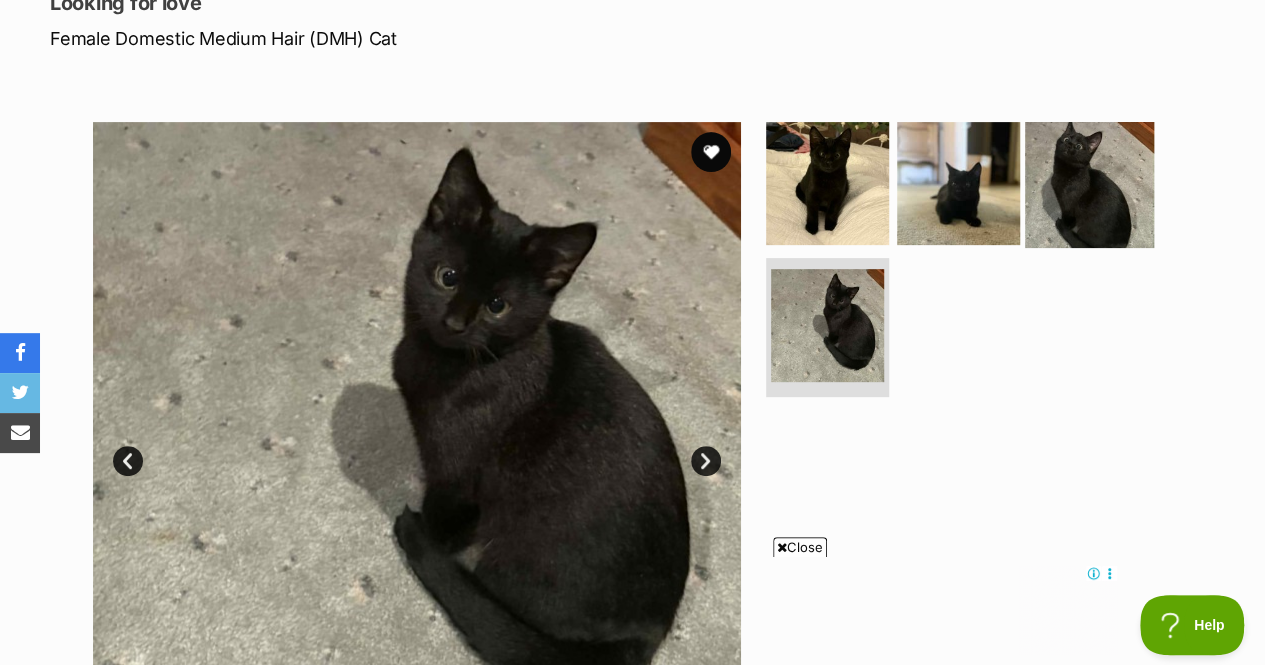click at bounding box center (1089, 183) 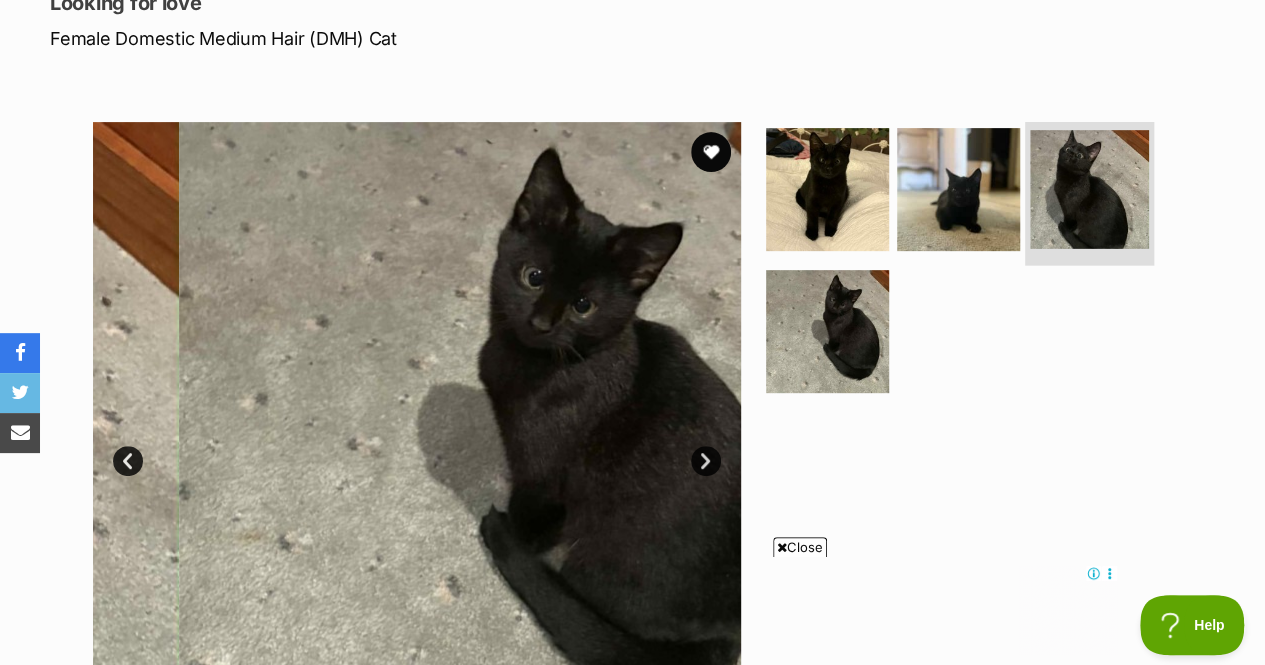 scroll, scrollTop: 0, scrollLeft: 0, axis: both 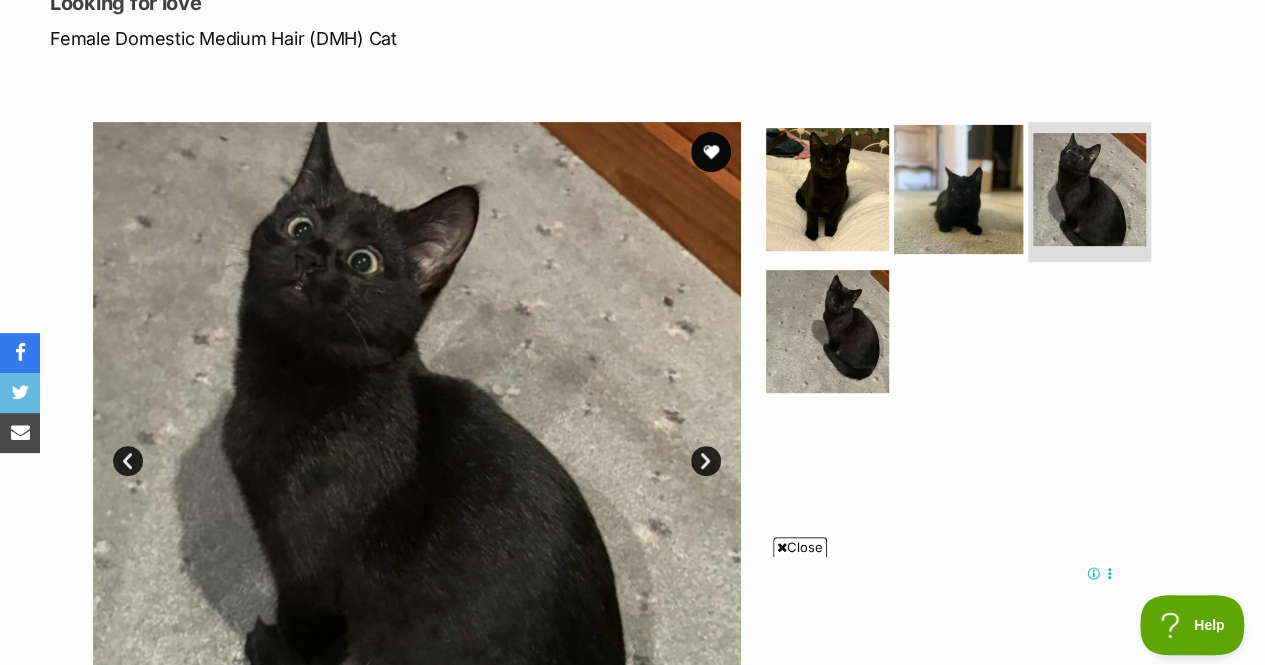 click at bounding box center (958, 189) 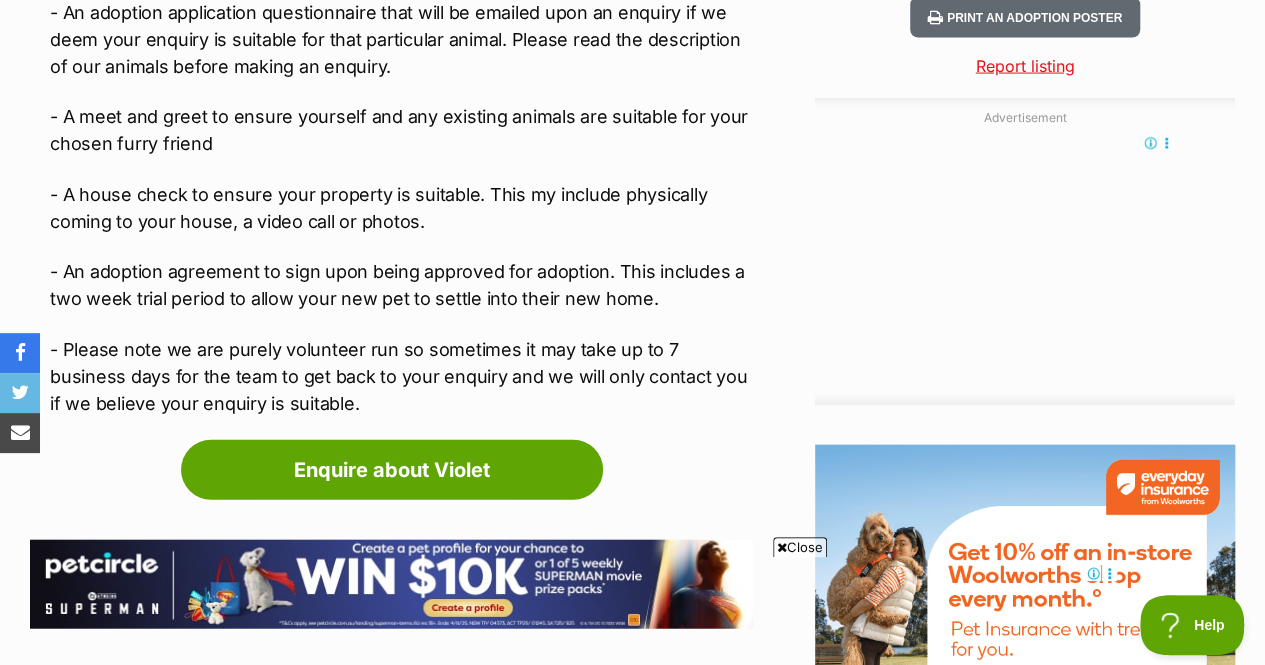 scroll, scrollTop: 2077, scrollLeft: 0, axis: vertical 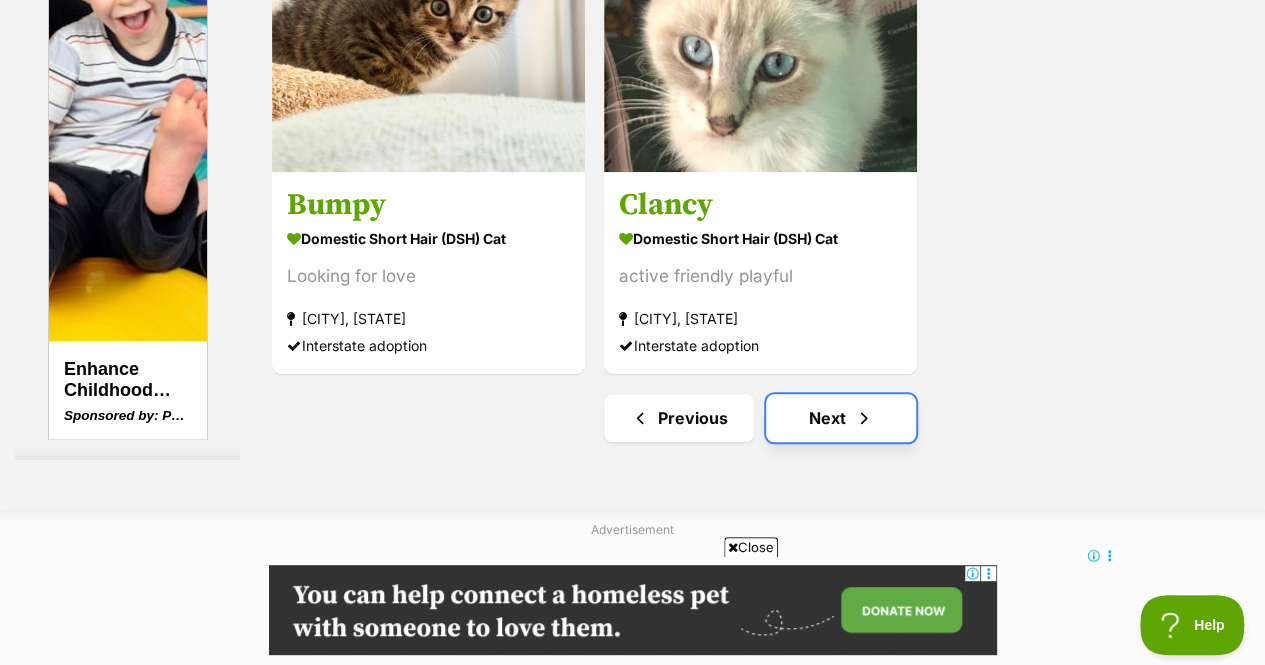 click on "Next" at bounding box center (841, 418) 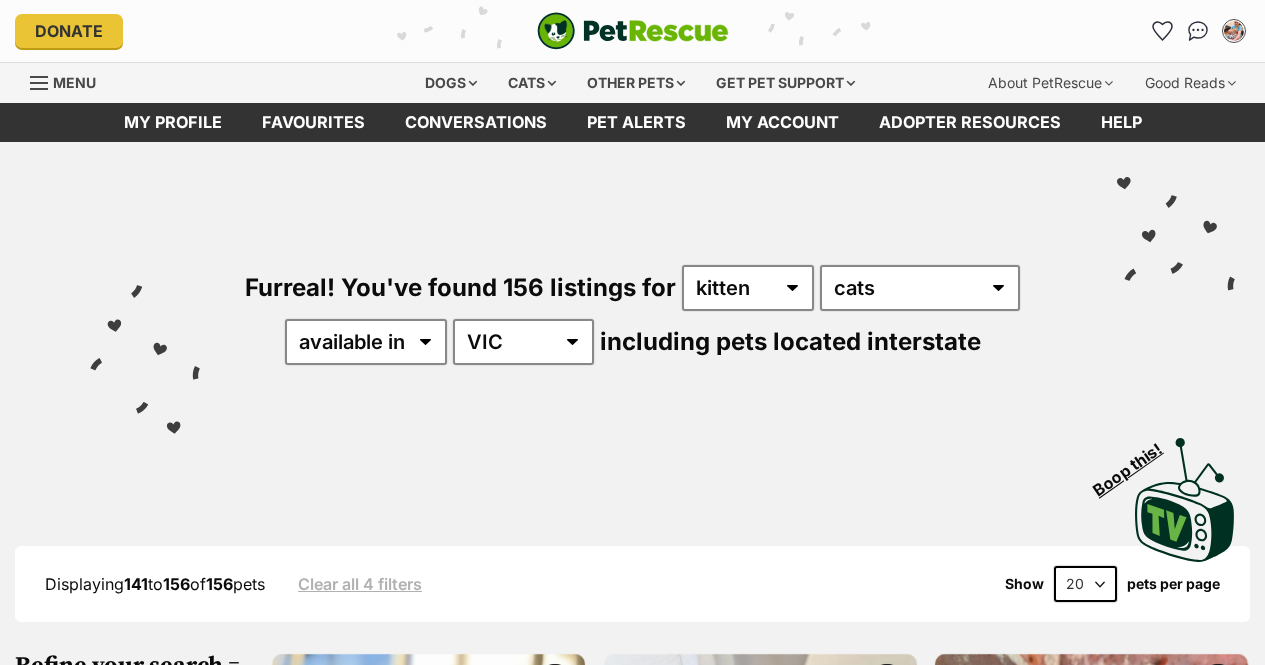 scroll, scrollTop: 0, scrollLeft: 0, axis: both 